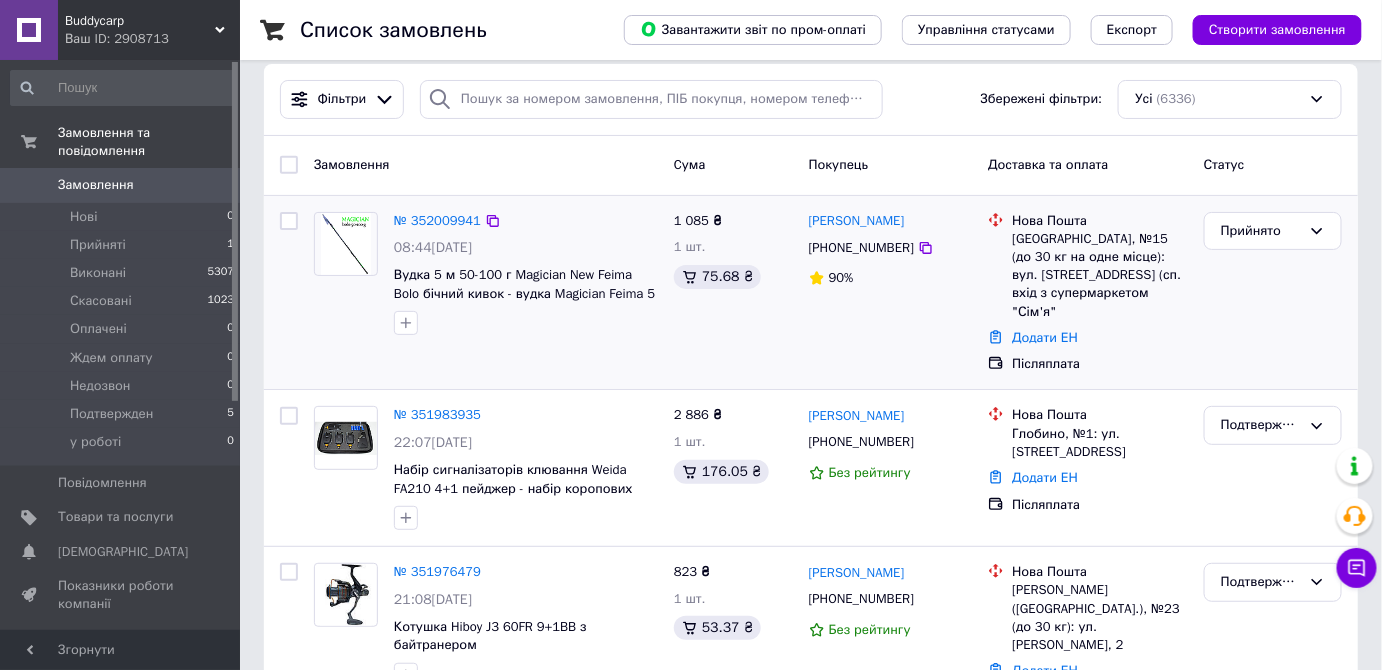 scroll, scrollTop: 0, scrollLeft: 0, axis: both 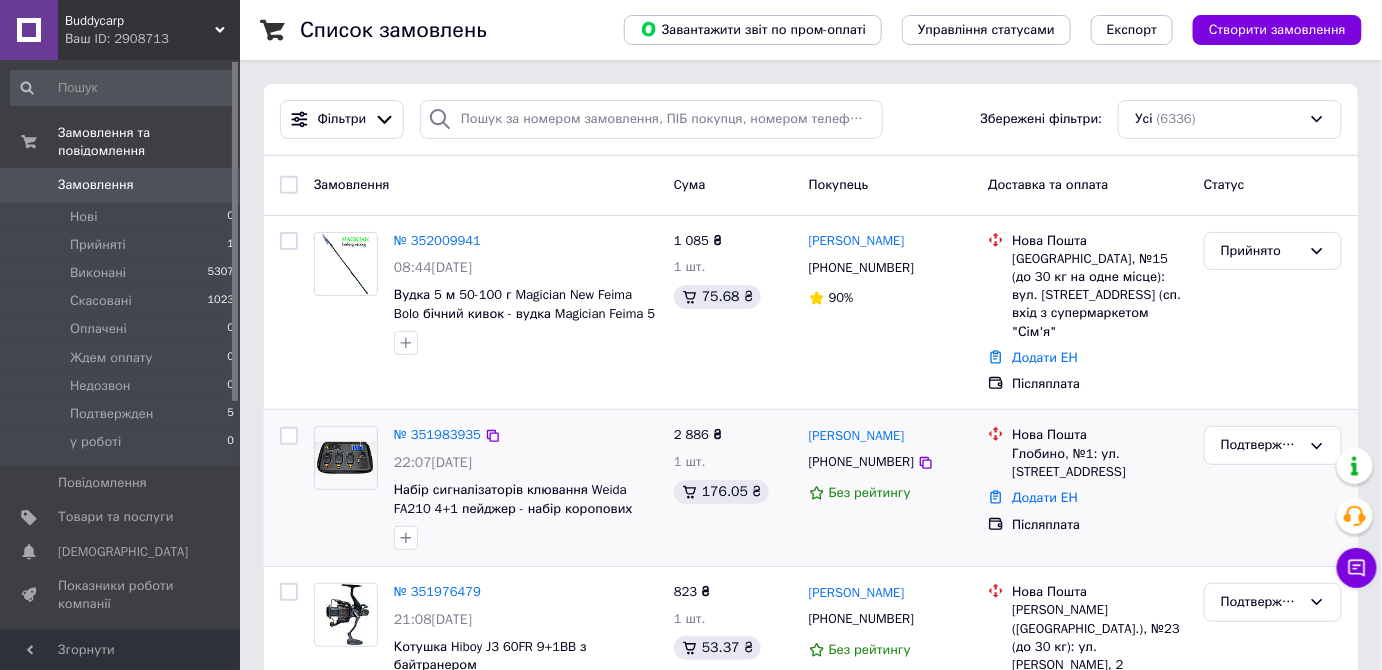 click on "Подтвержден" at bounding box center (1273, 488) 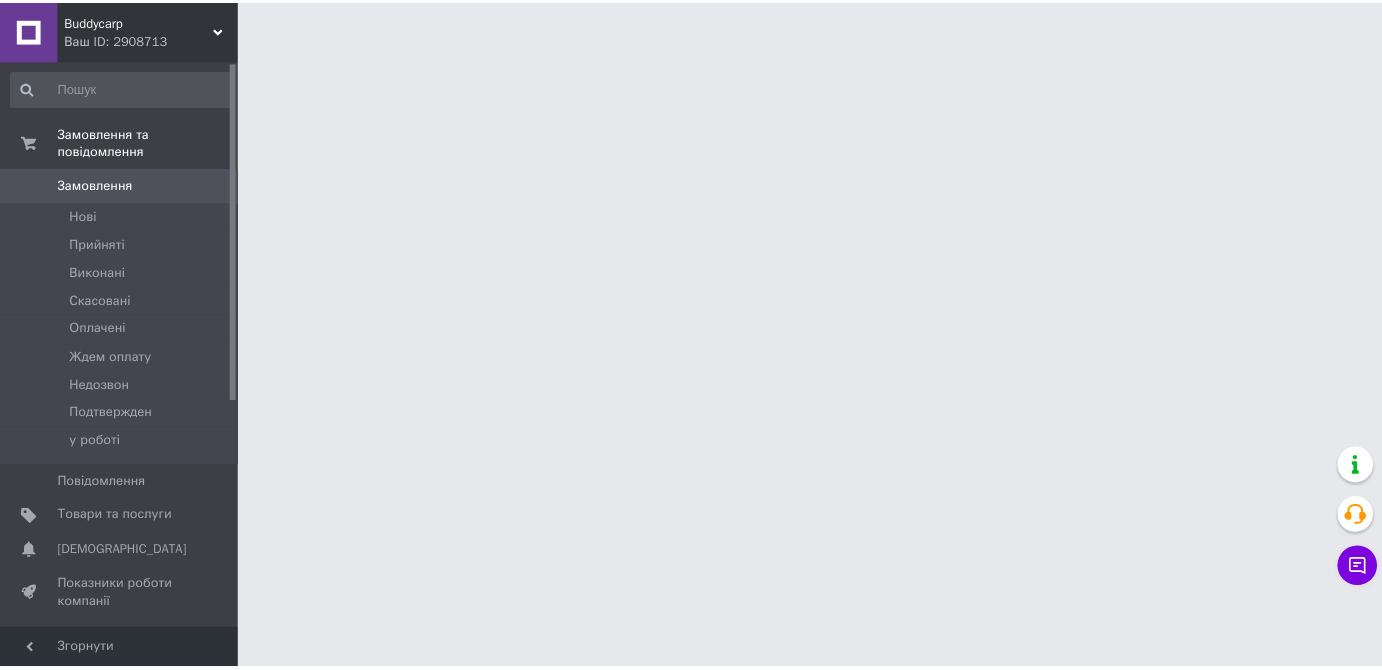 scroll, scrollTop: 0, scrollLeft: 0, axis: both 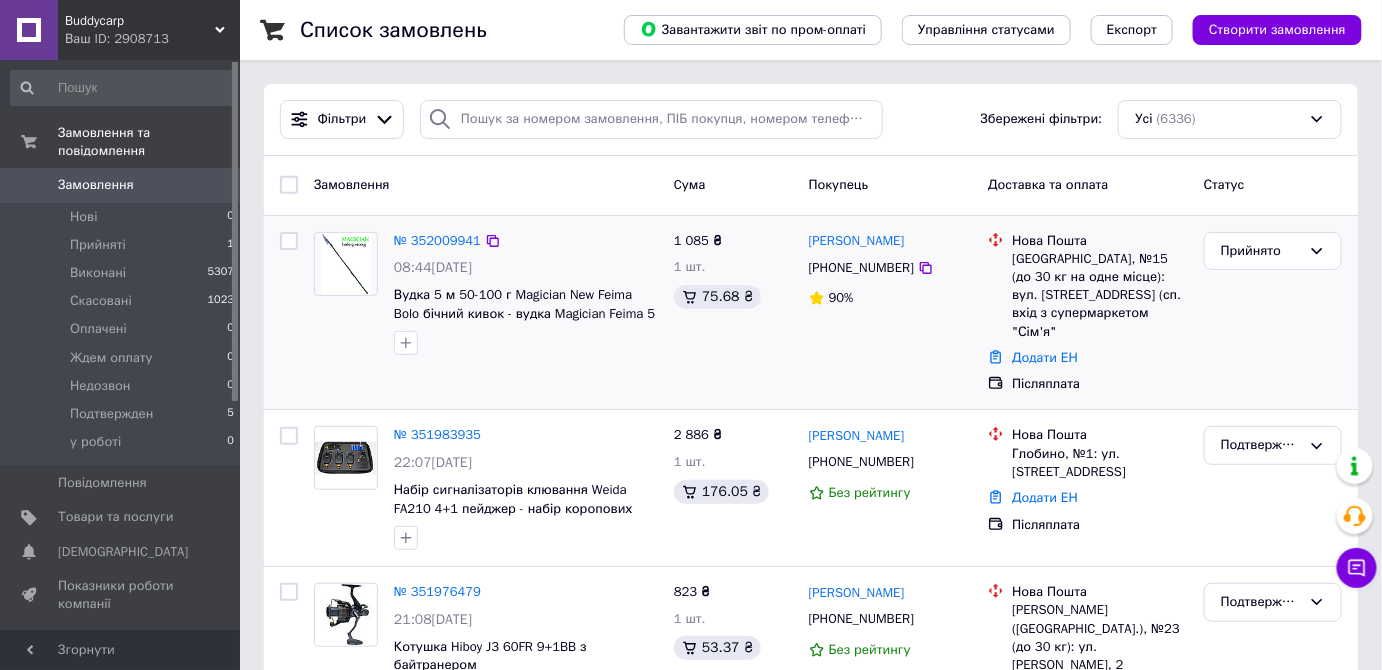 click on "Прийнято" at bounding box center [1273, 313] 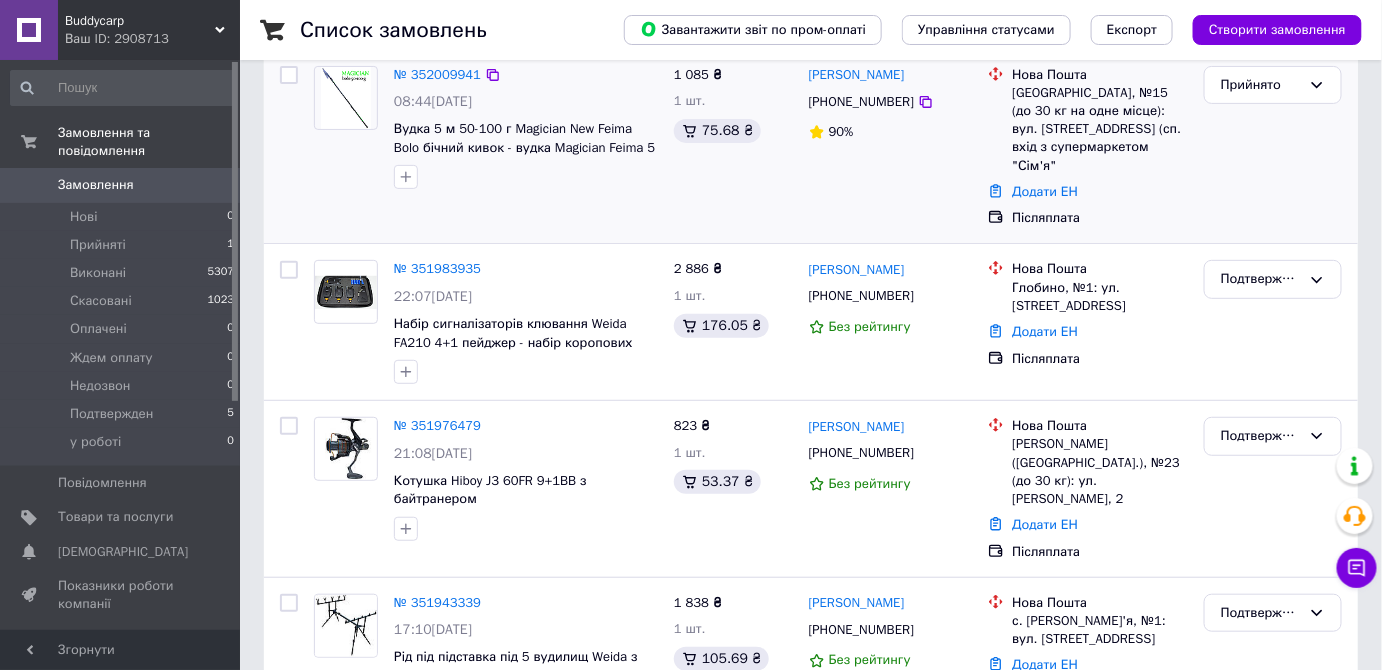 scroll, scrollTop: 181, scrollLeft: 0, axis: vertical 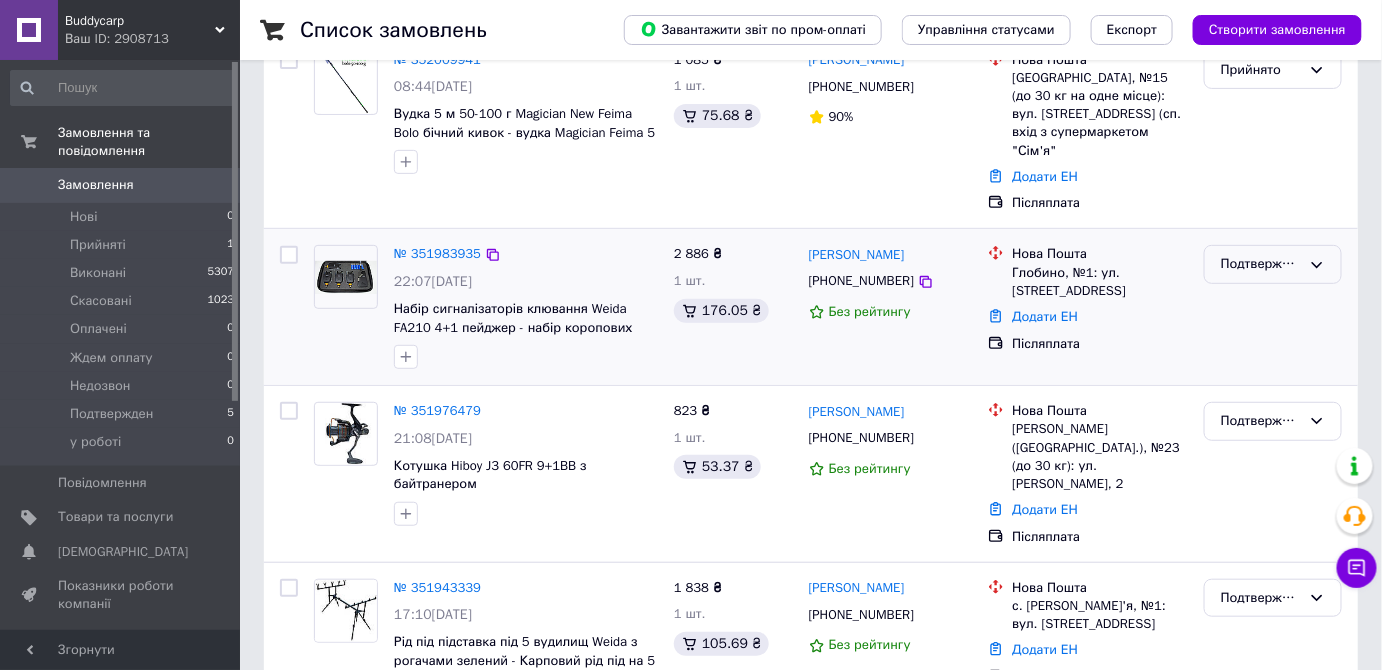 click 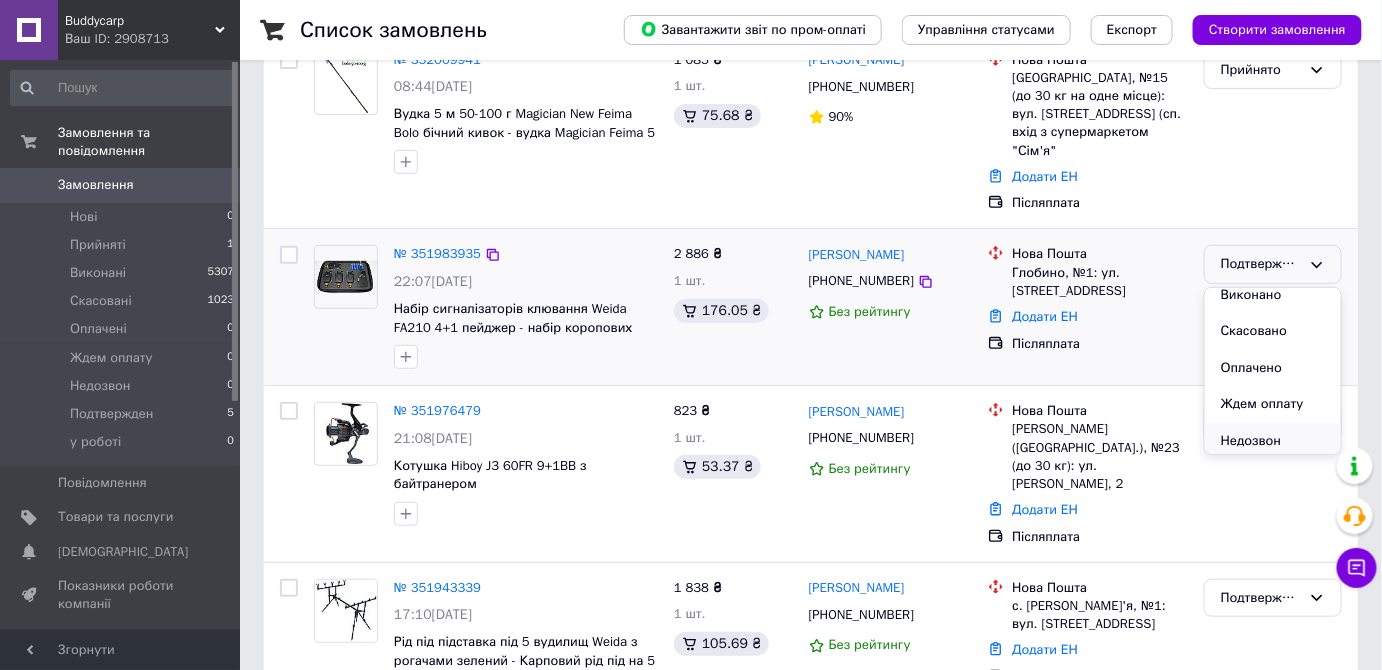 scroll, scrollTop: 90, scrollLeft: 0, axis: vertical 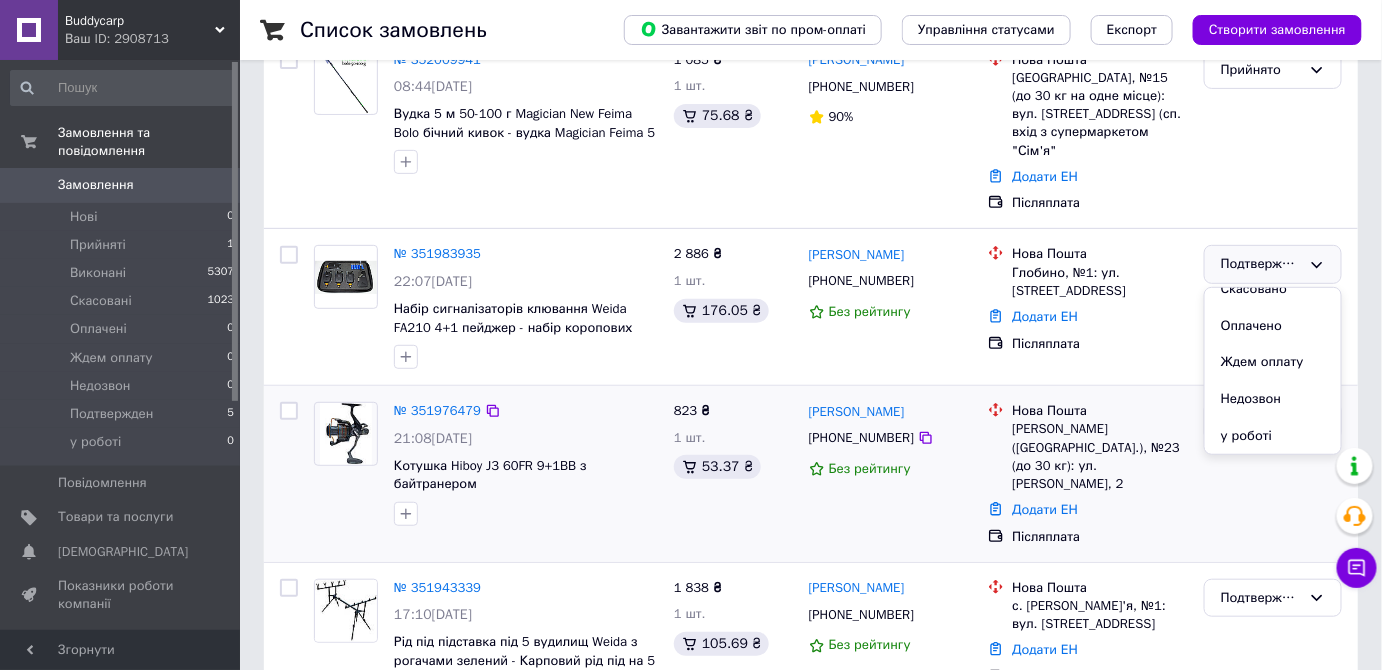 click on "у роботі" at bounding box center [1273, 436] 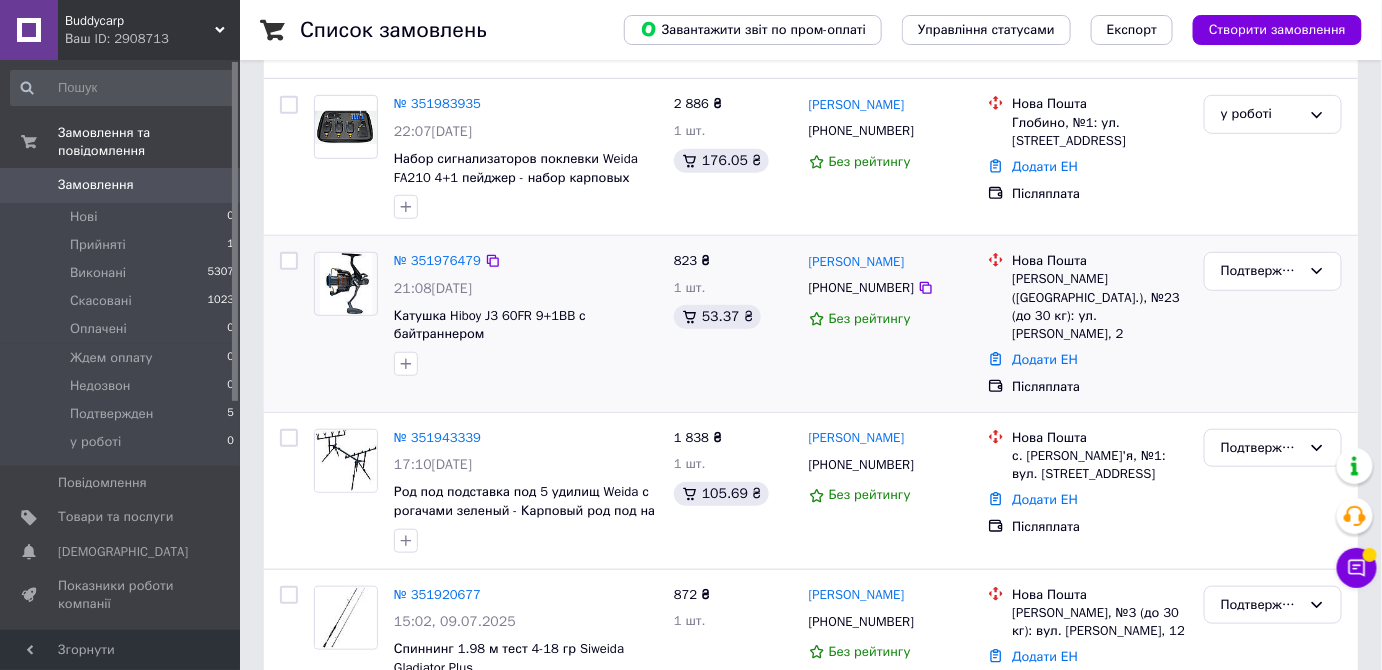 scroll, scrollTop: 363, scrollLeft: 0, axis: vertical 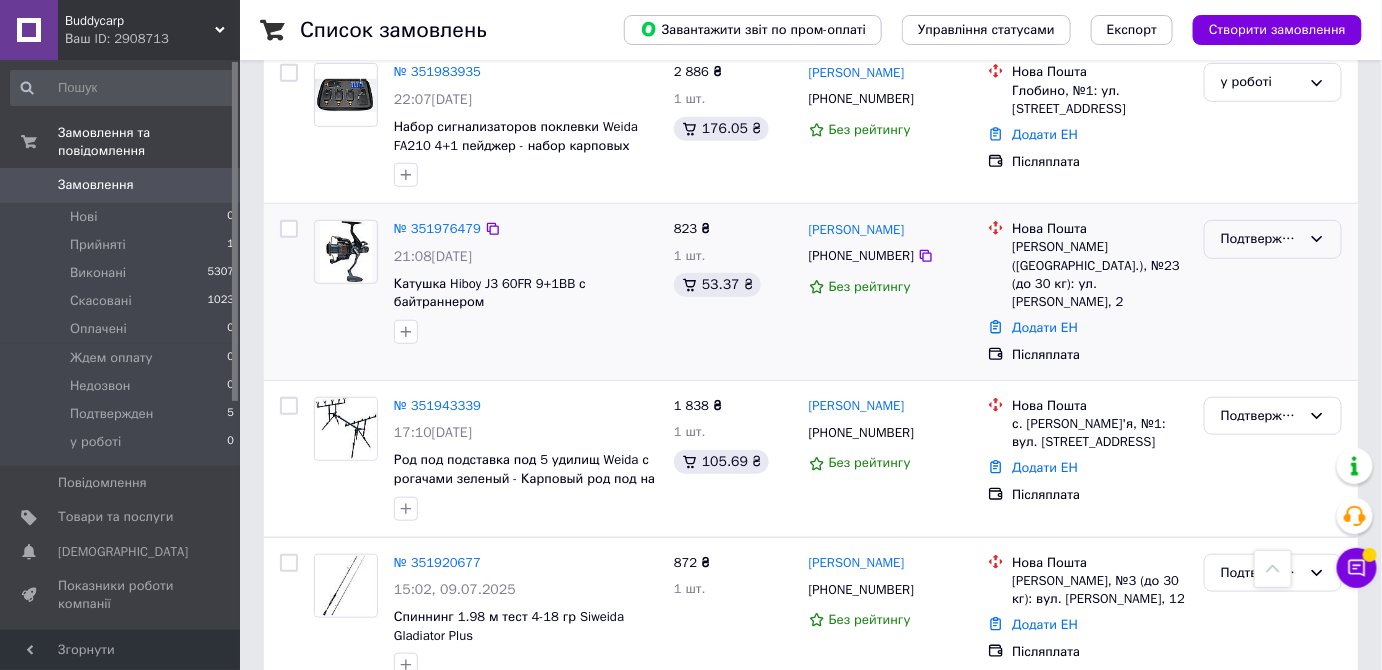 click 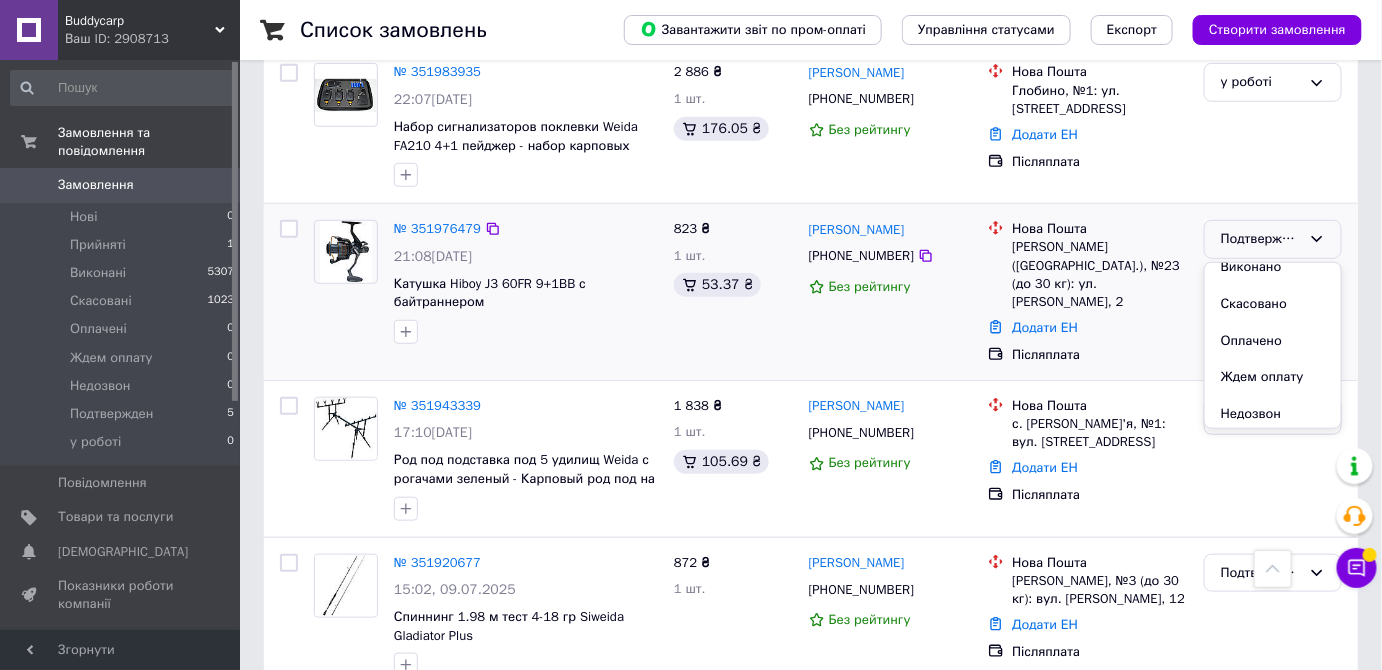 scroll, scrollTop: 90, scrollLeft: 0, axis: vertical 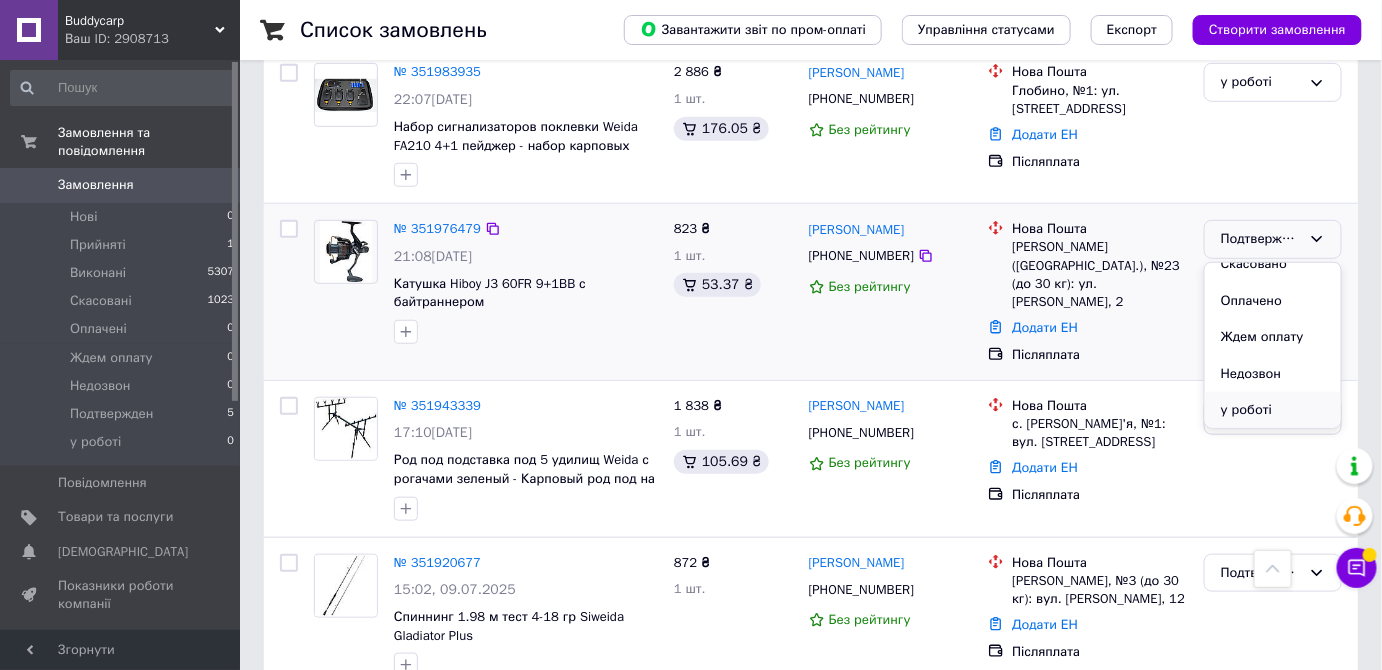 click on "у роботі" at bounding box center (1273, 410) 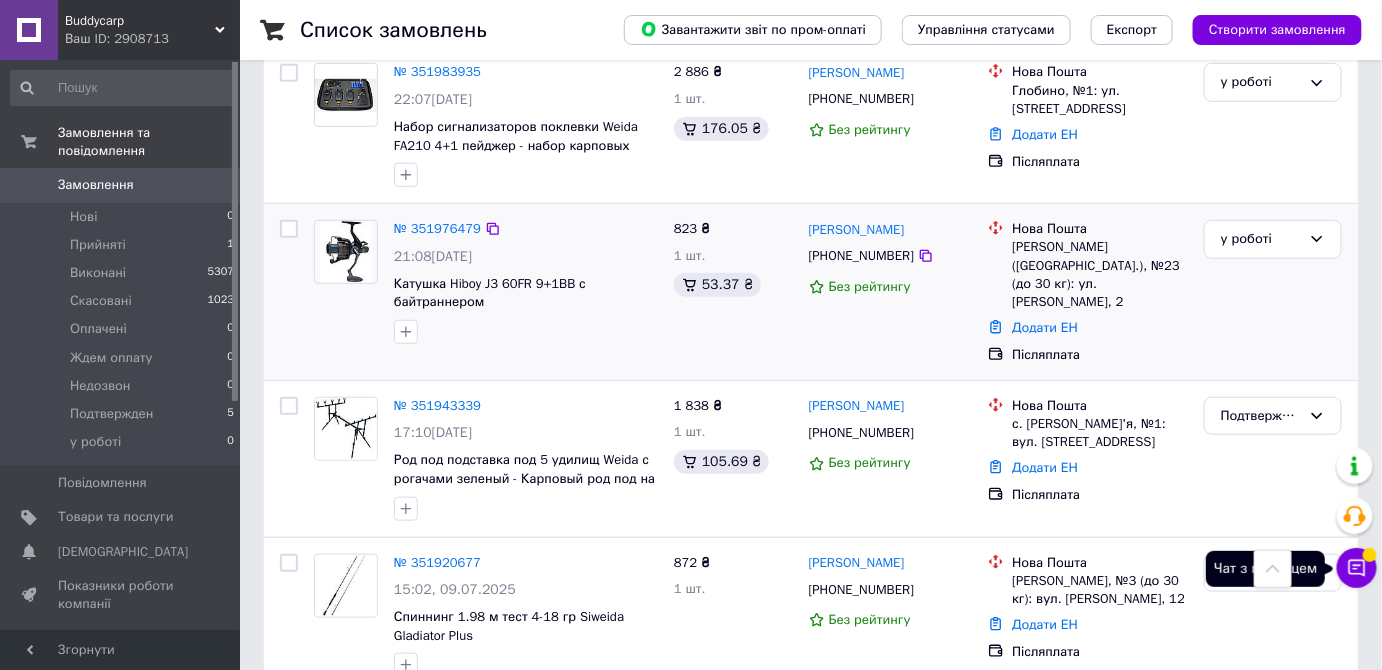 click on "Чат з покупцем" at bounding box center [1357, 568] 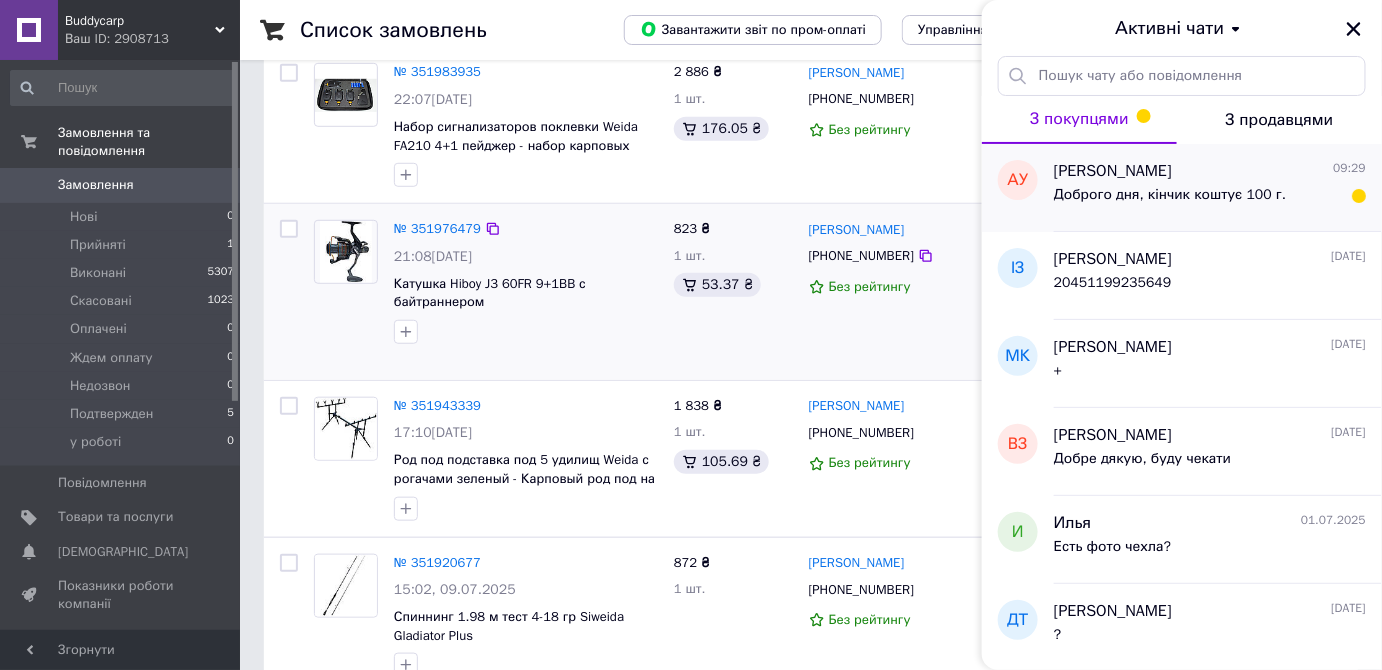 click on "Александр Ухмановский 09:29 Доброго дня, кінчик коштує 100 г." at bounding box center (1218, 188) 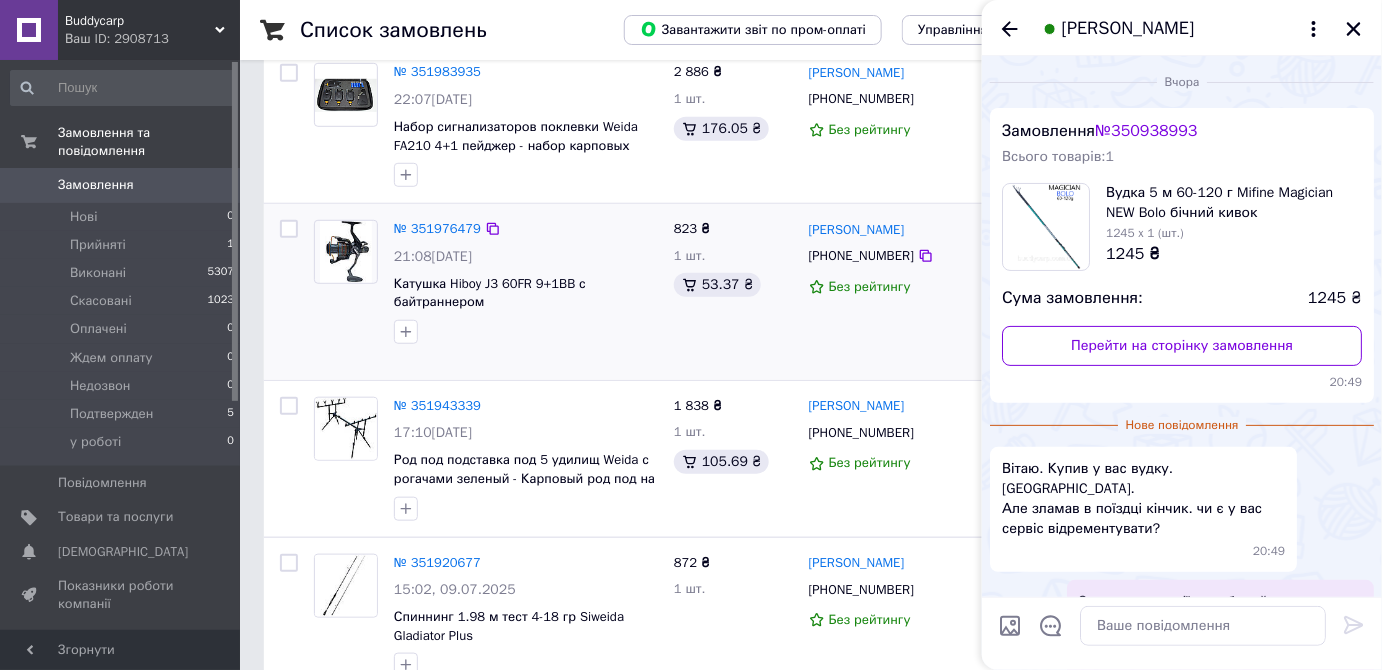 scroll, scrollTop: 200, scrollLeft: 0, axis: vertical 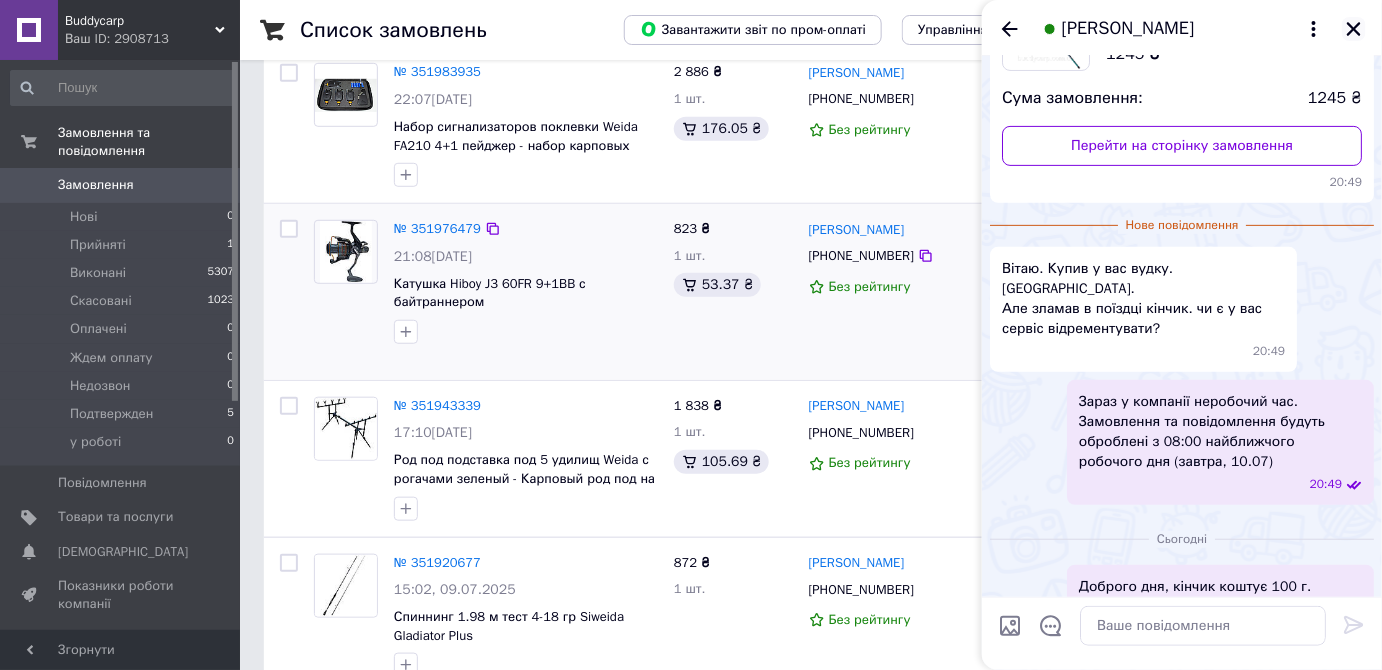 click 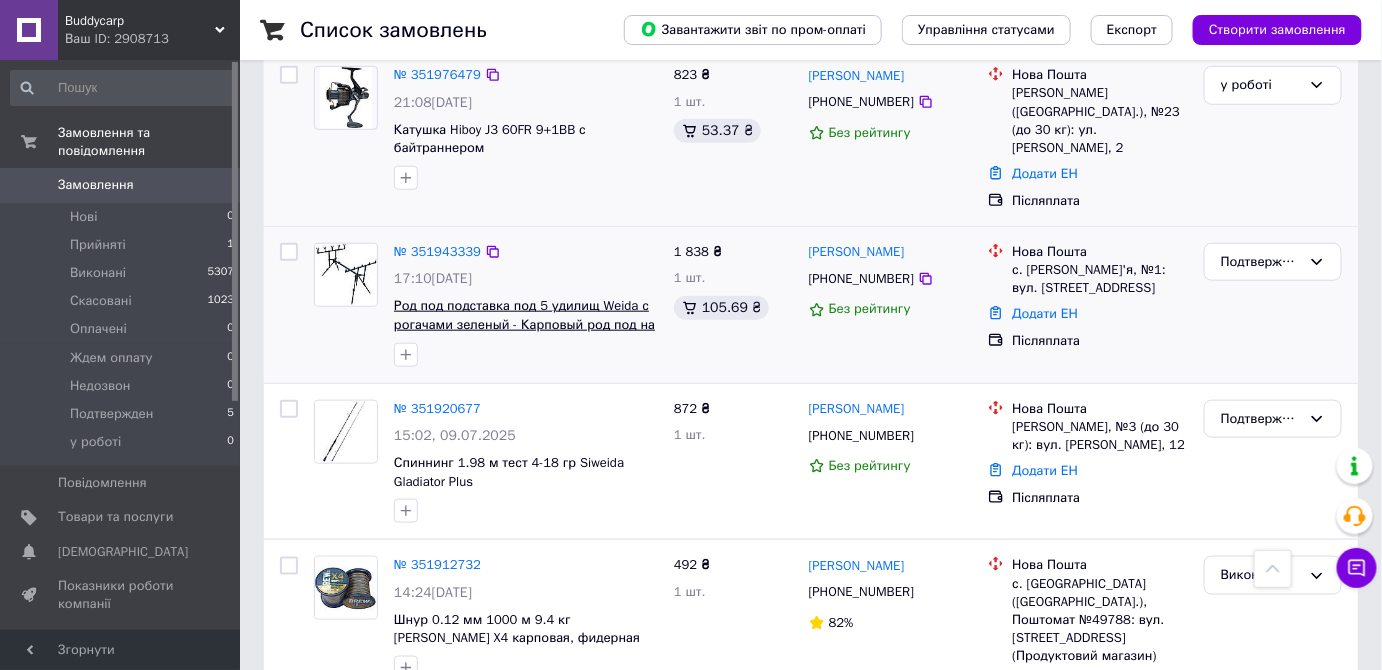 scroll, scrollTop: 545, scrollLeft: 0, axis: vertical 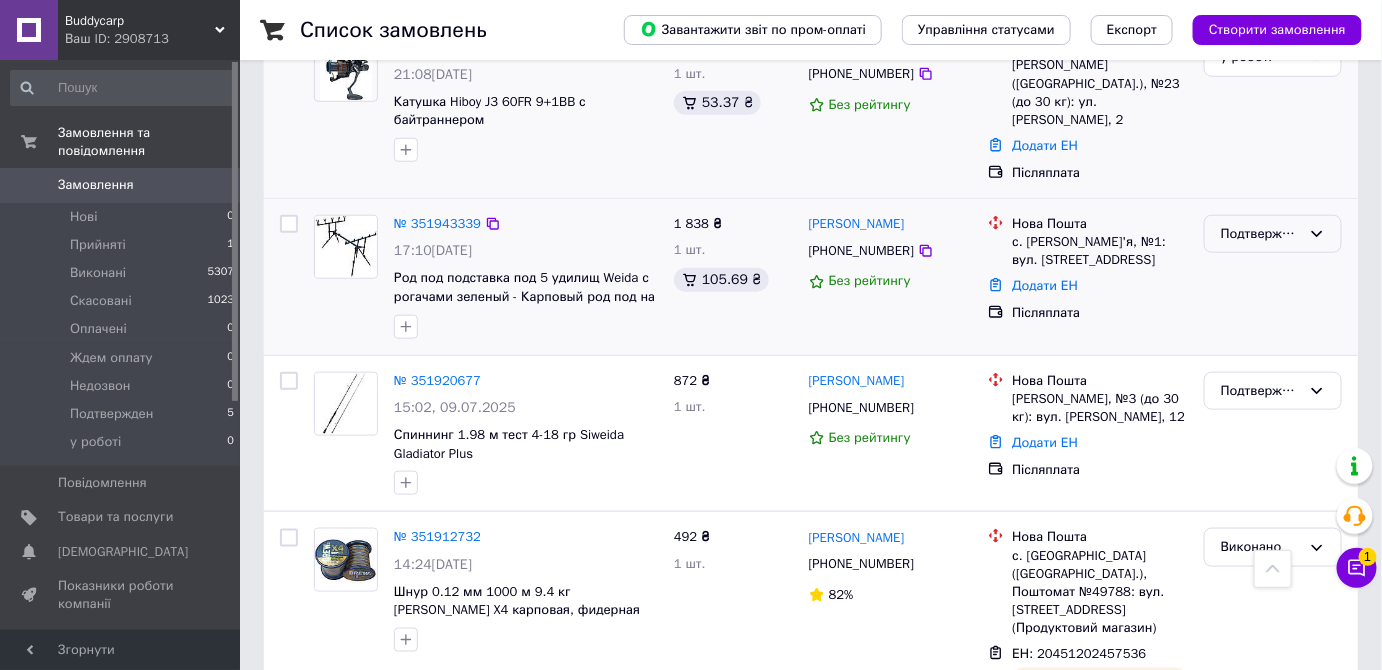 click 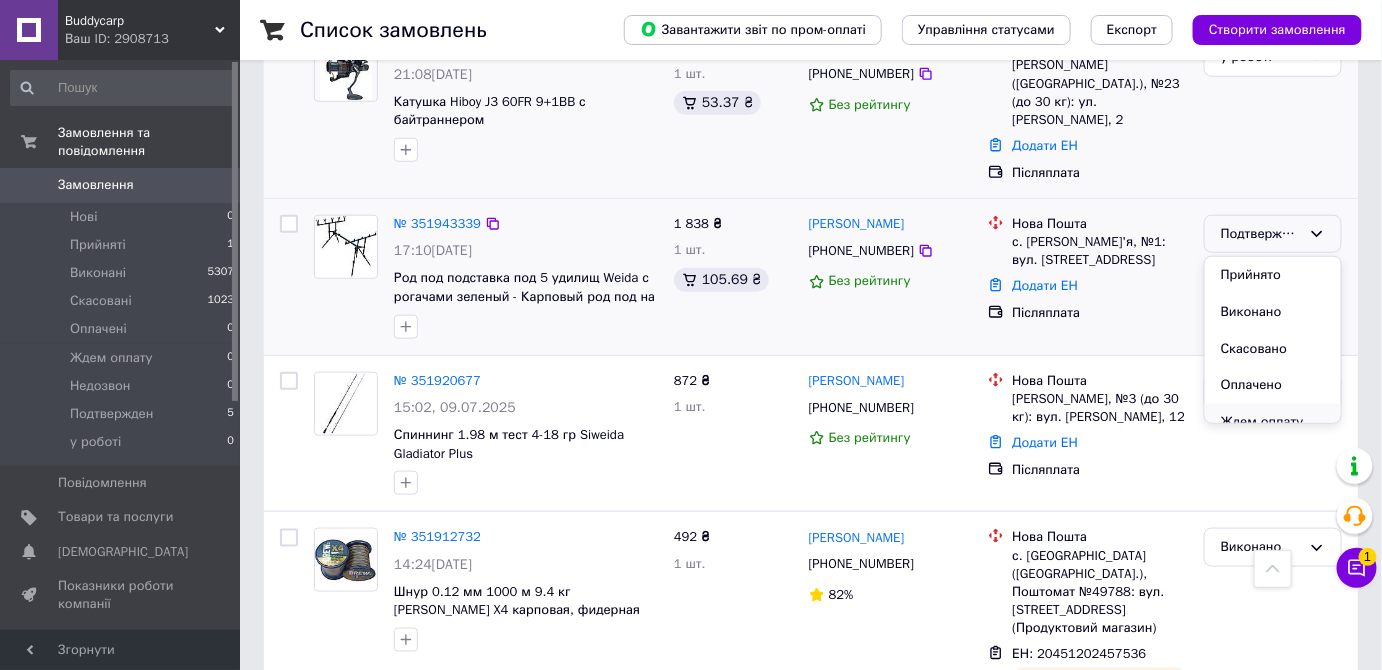 scroll, scrollTop: 90, scrollLeft: 0, axis: vertical 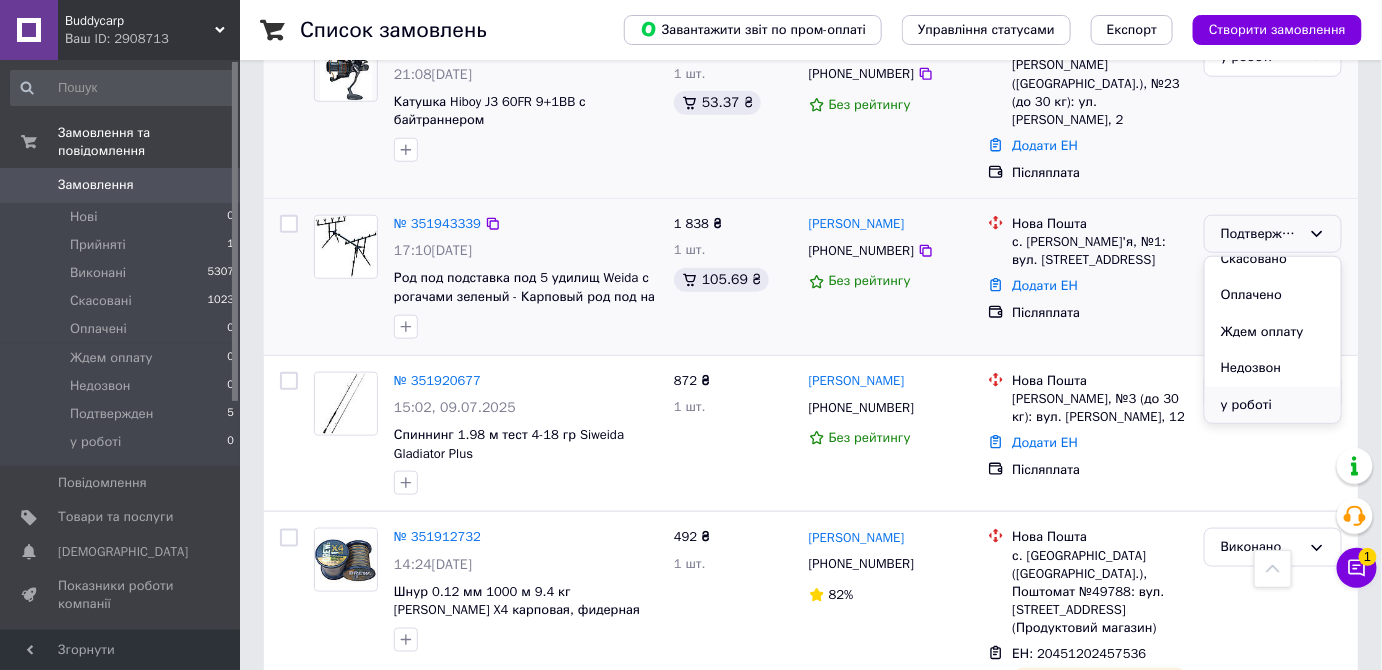click on "у роботі" at bounding box center [1273, 405] 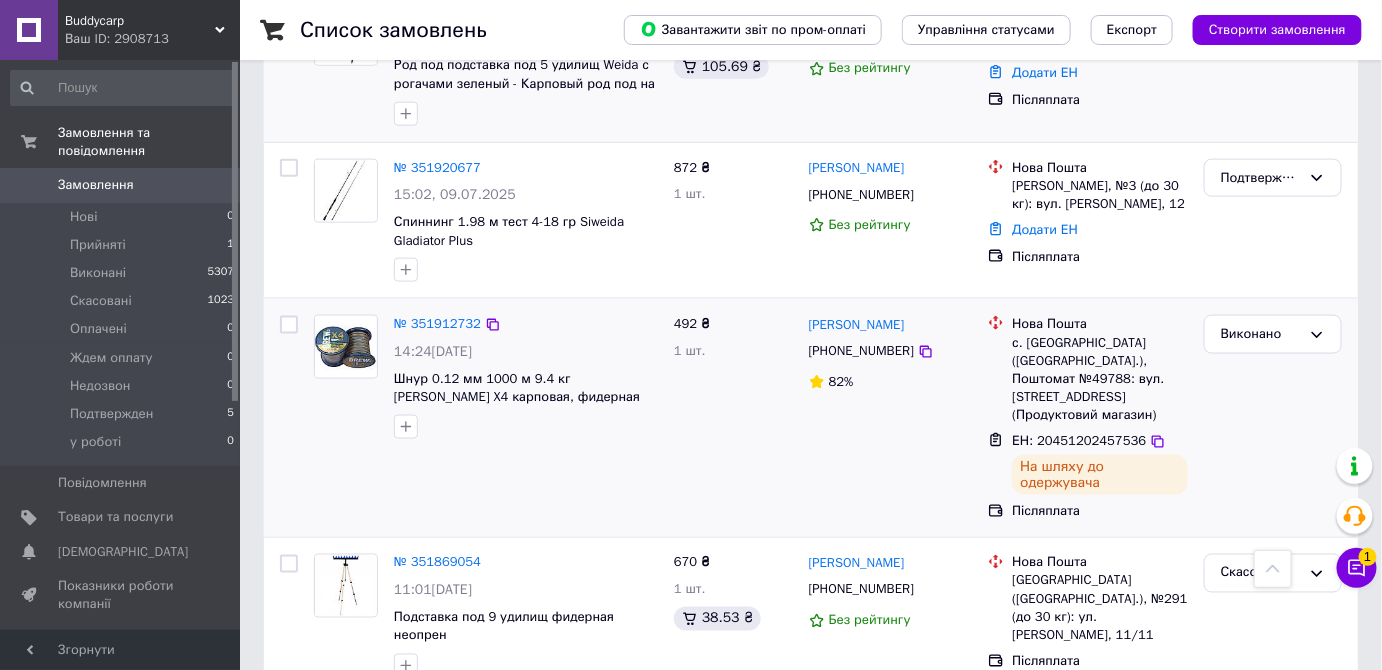 scroll, scrollTop: 727, scrollLeft: 0, axis: vertical 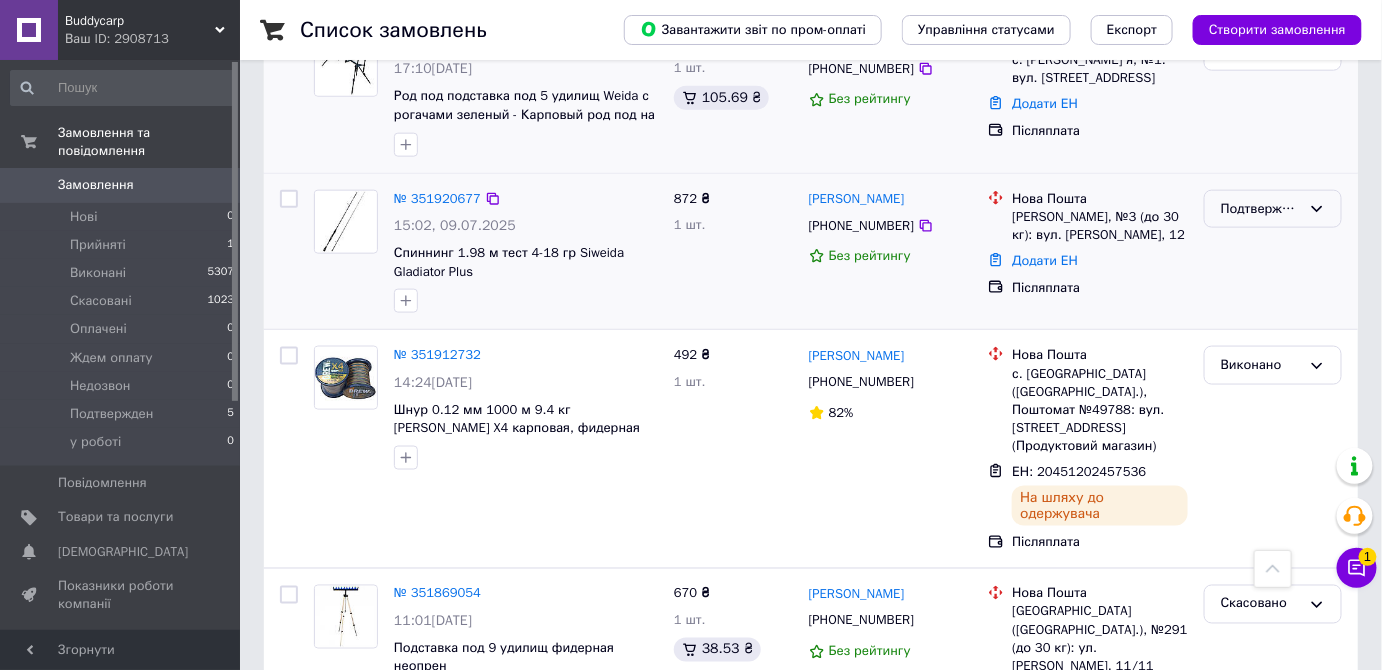 click 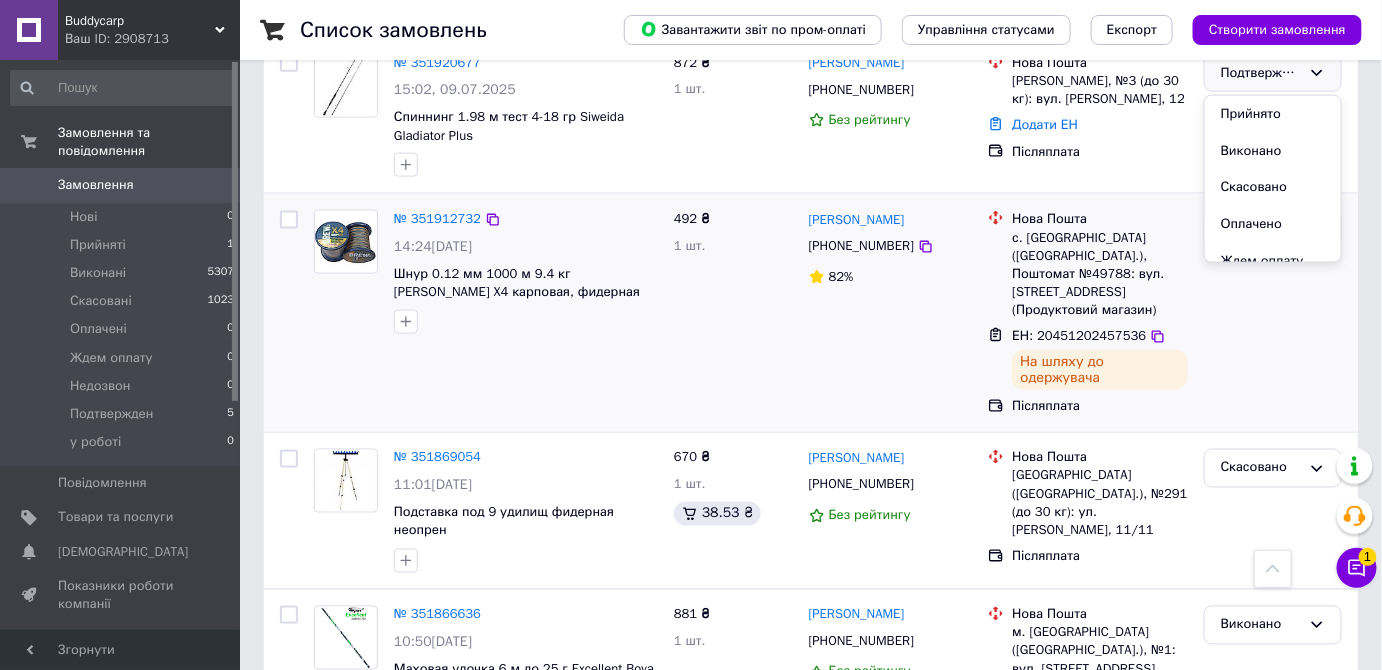 scroll, scrollTop: 909, scrollLeft: 0, axis: vertical 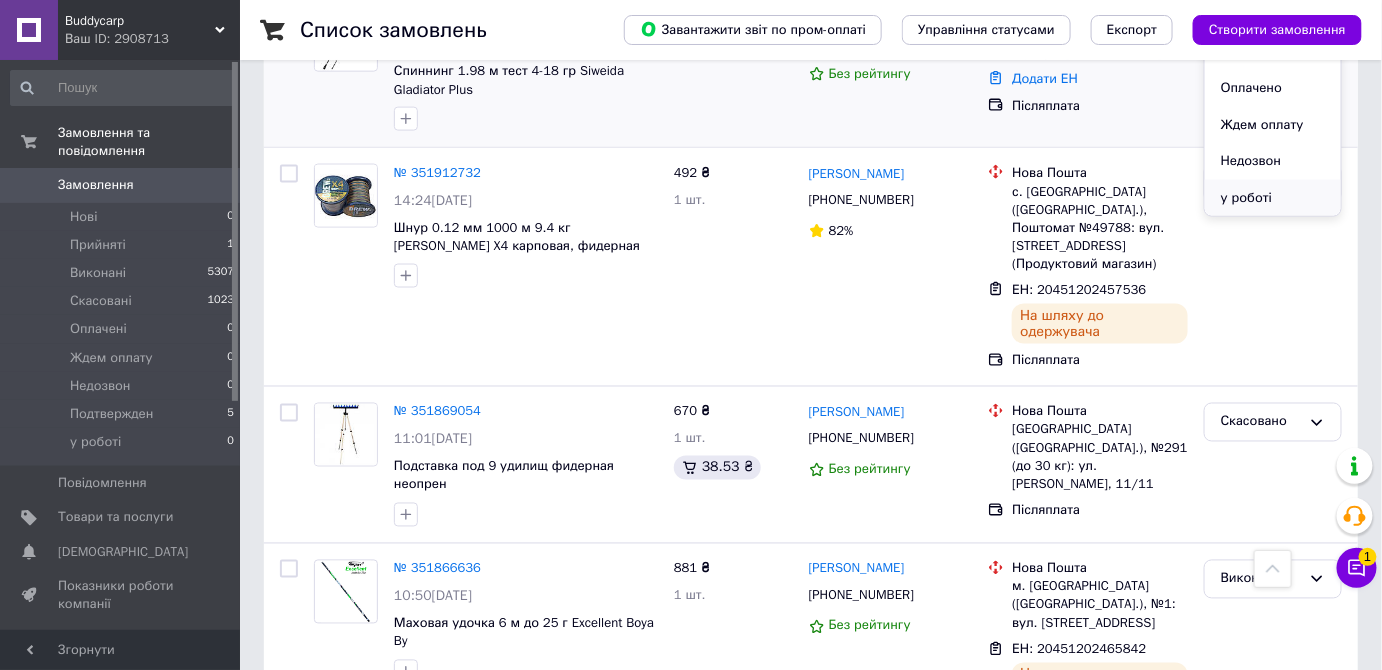 click on "у роботі" at bounding box center [1273, 198] 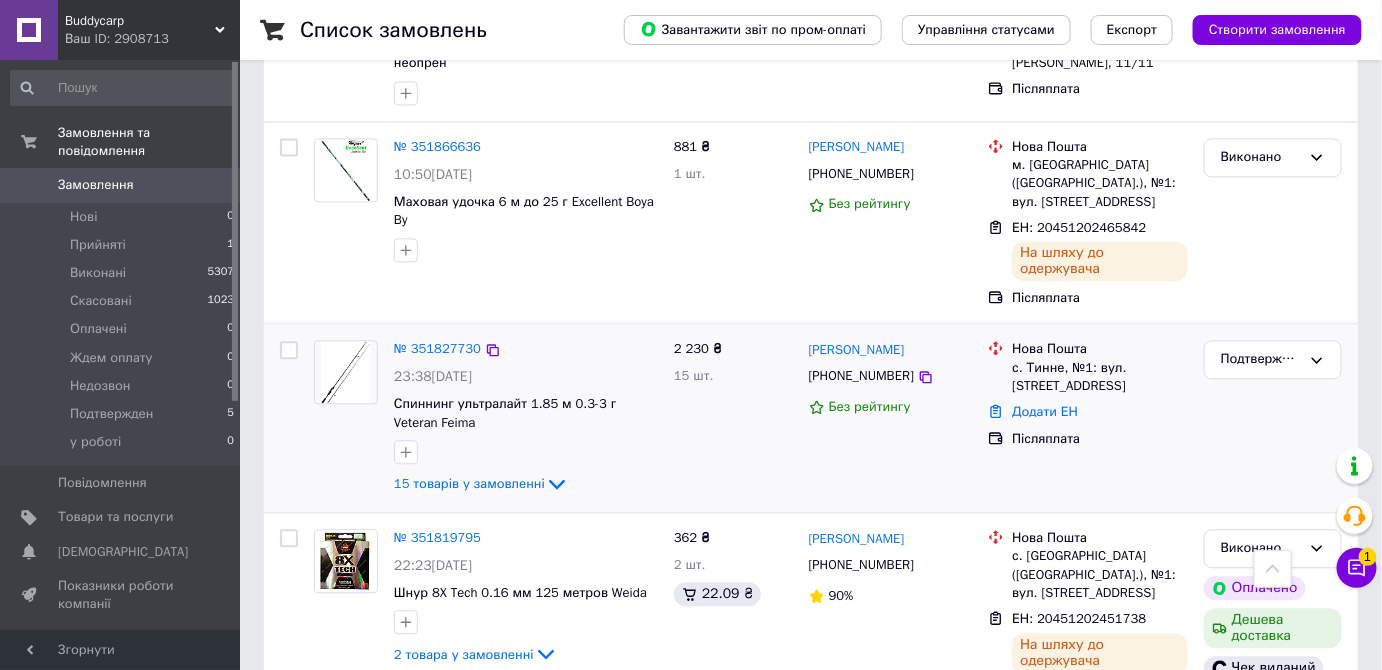scroll, scrollTop: 1363, scrollLeft: 0, axis: vertical 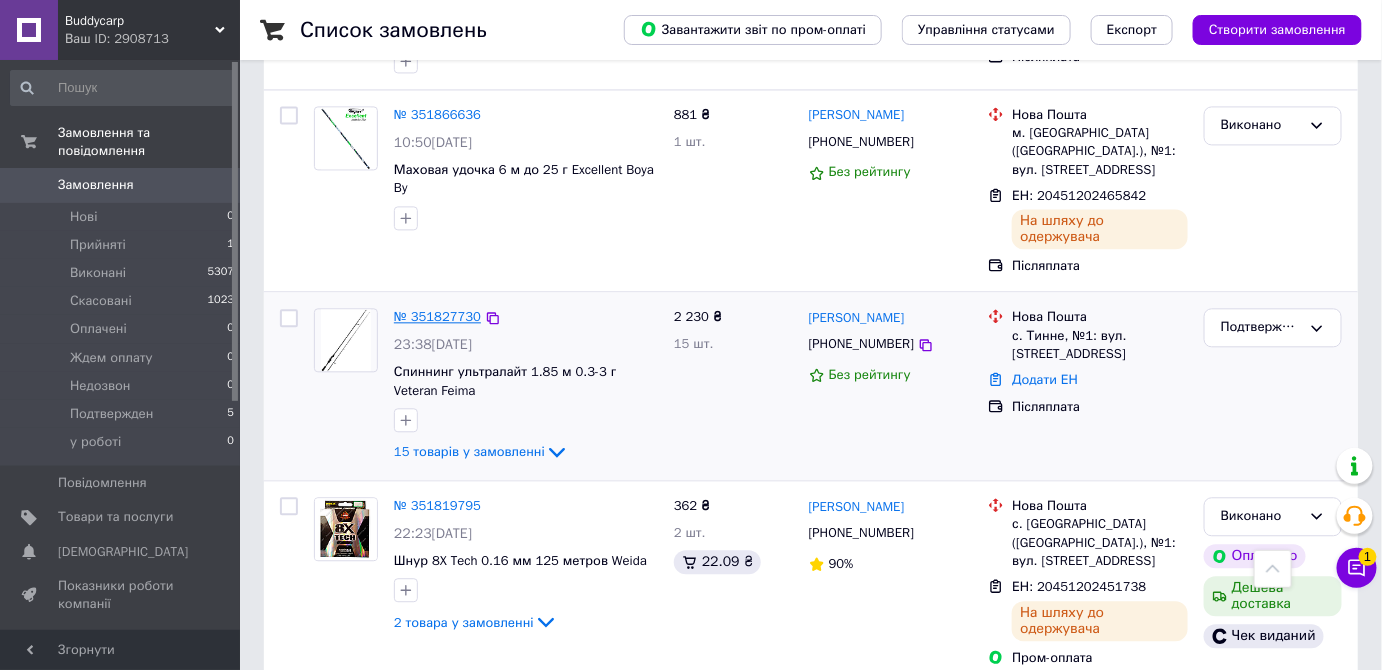 click on "№ 351827730" at bounding box center [437, 316] 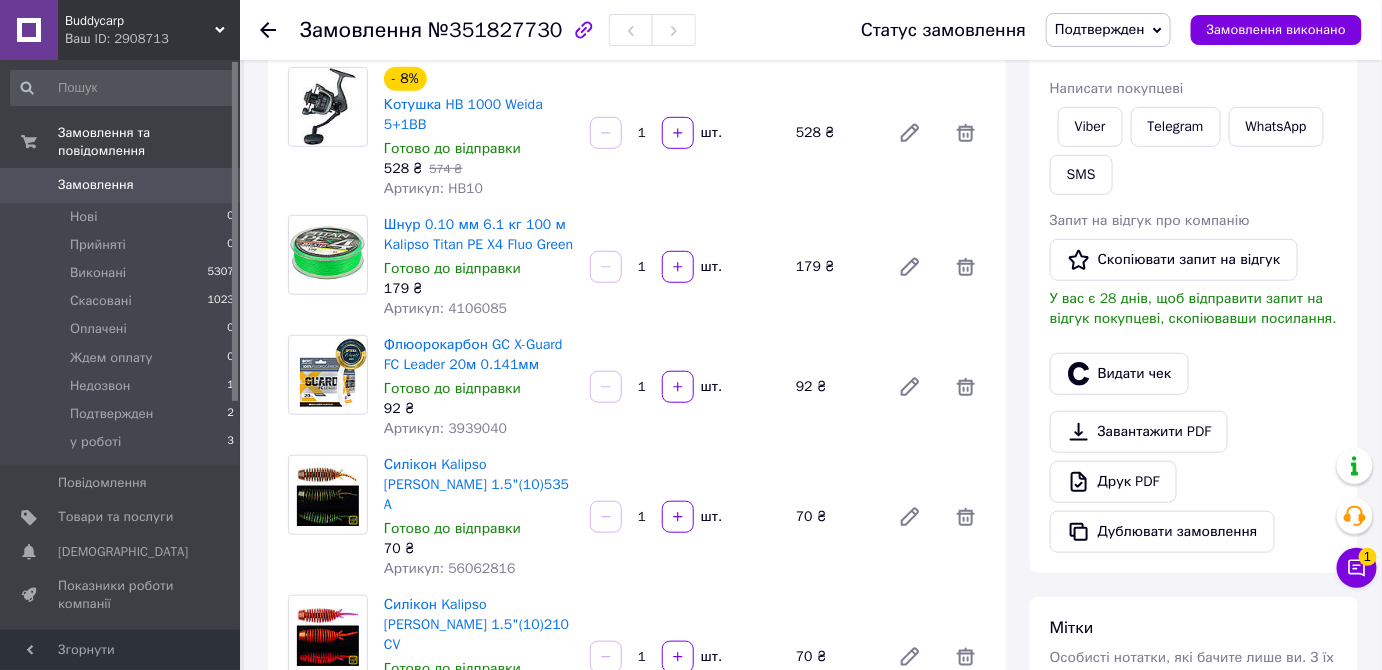 scroll, scrollTop: 90, scrollLeft: 0, axis: vertical 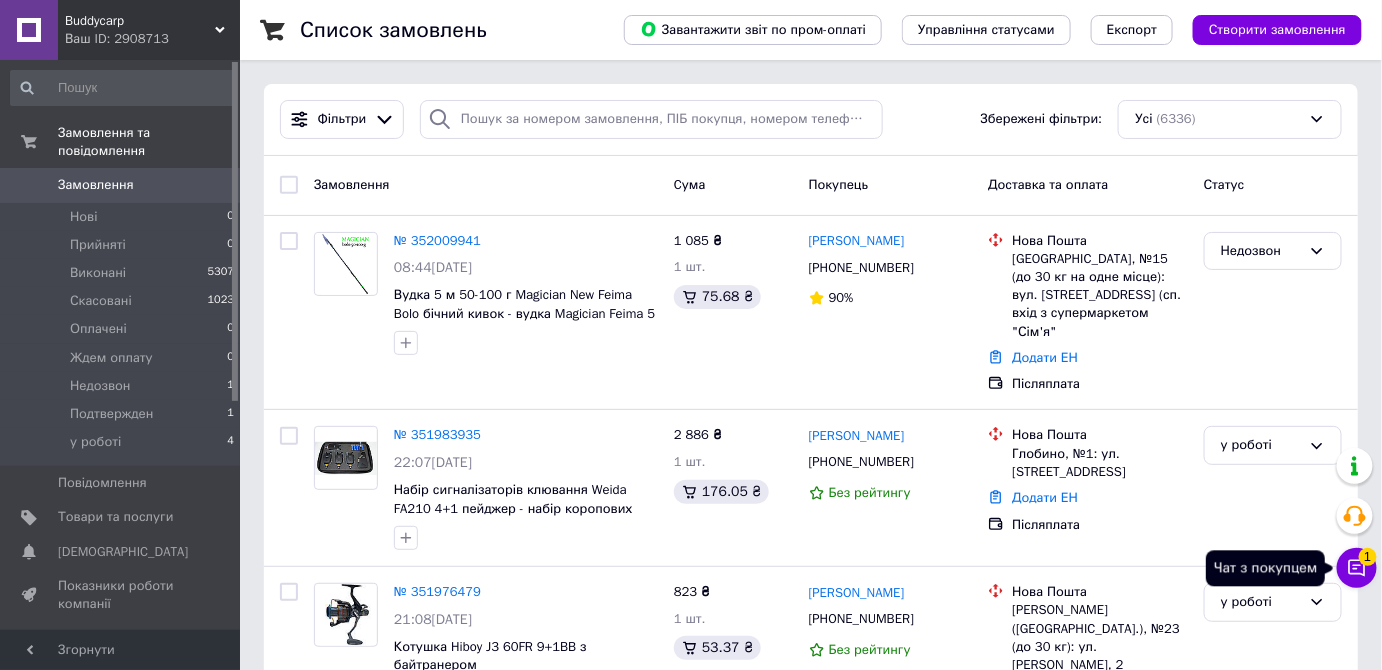 click on "1" at bounding box center [1368, 557] 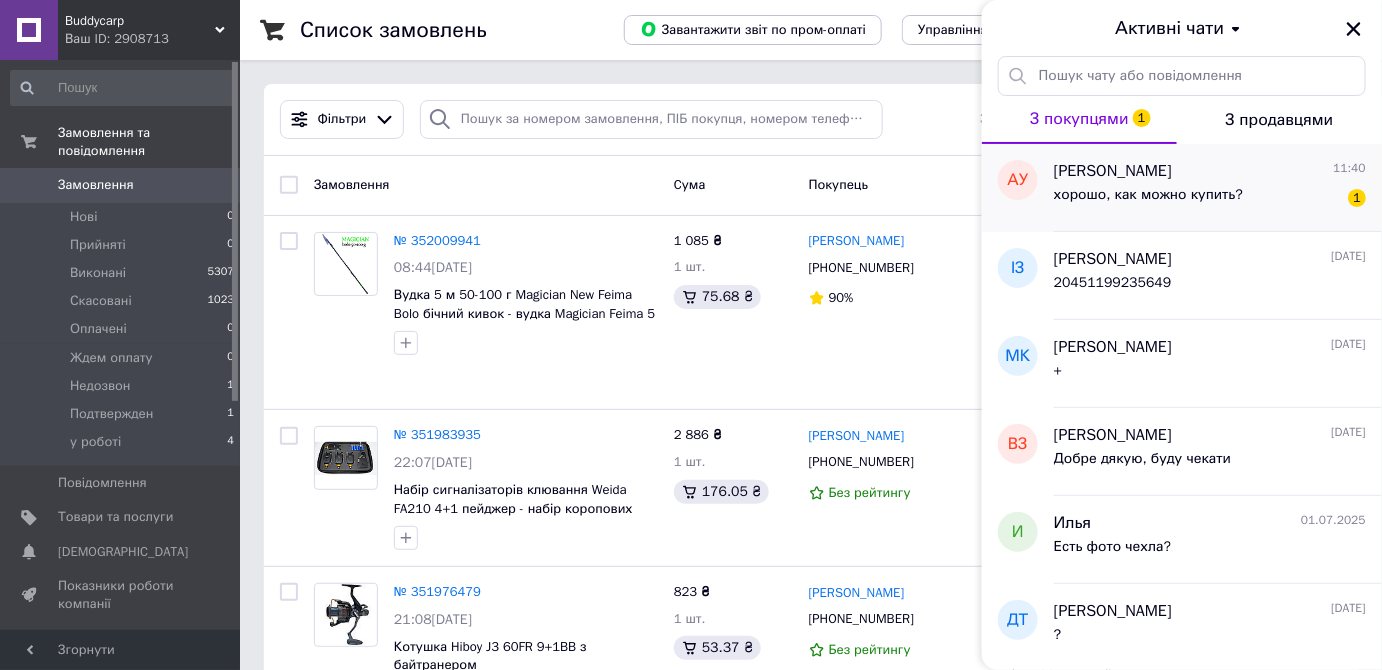click on "хорошо, как можно купить?" at bounding box center (1148, 201) 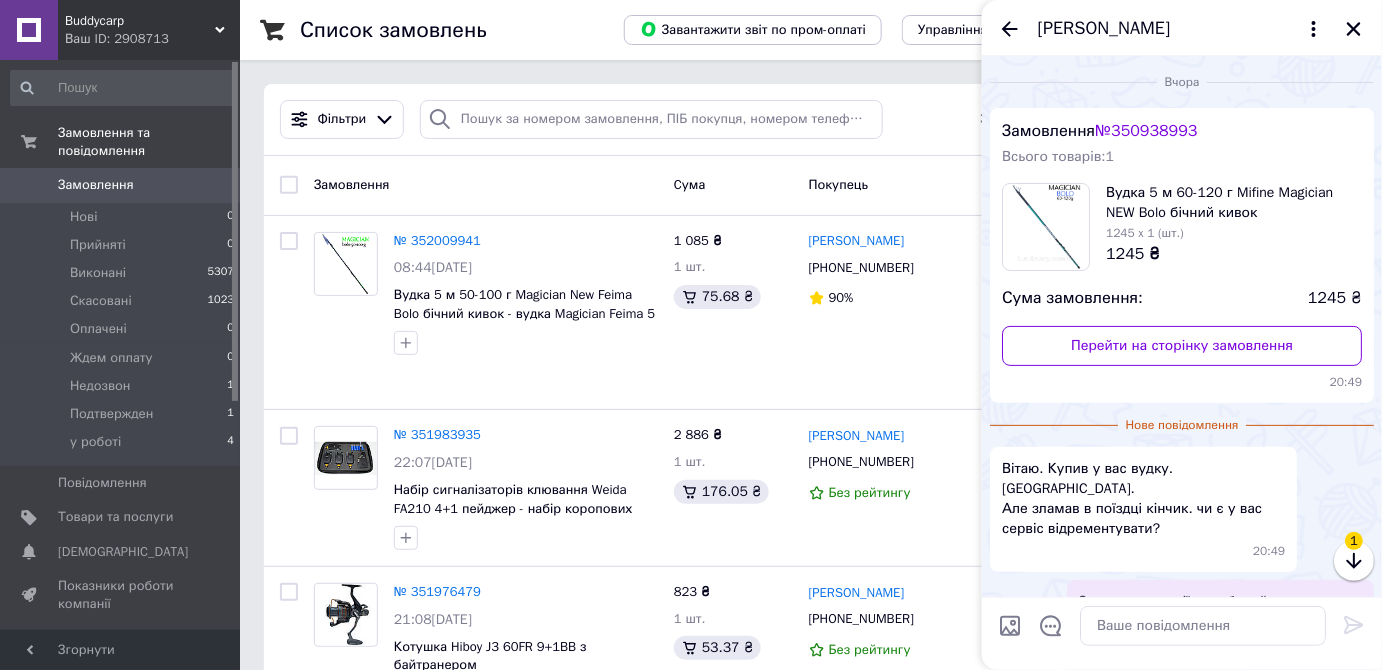 scroll, scrollTop: 245, scrollLeft: 0, axis: vertical 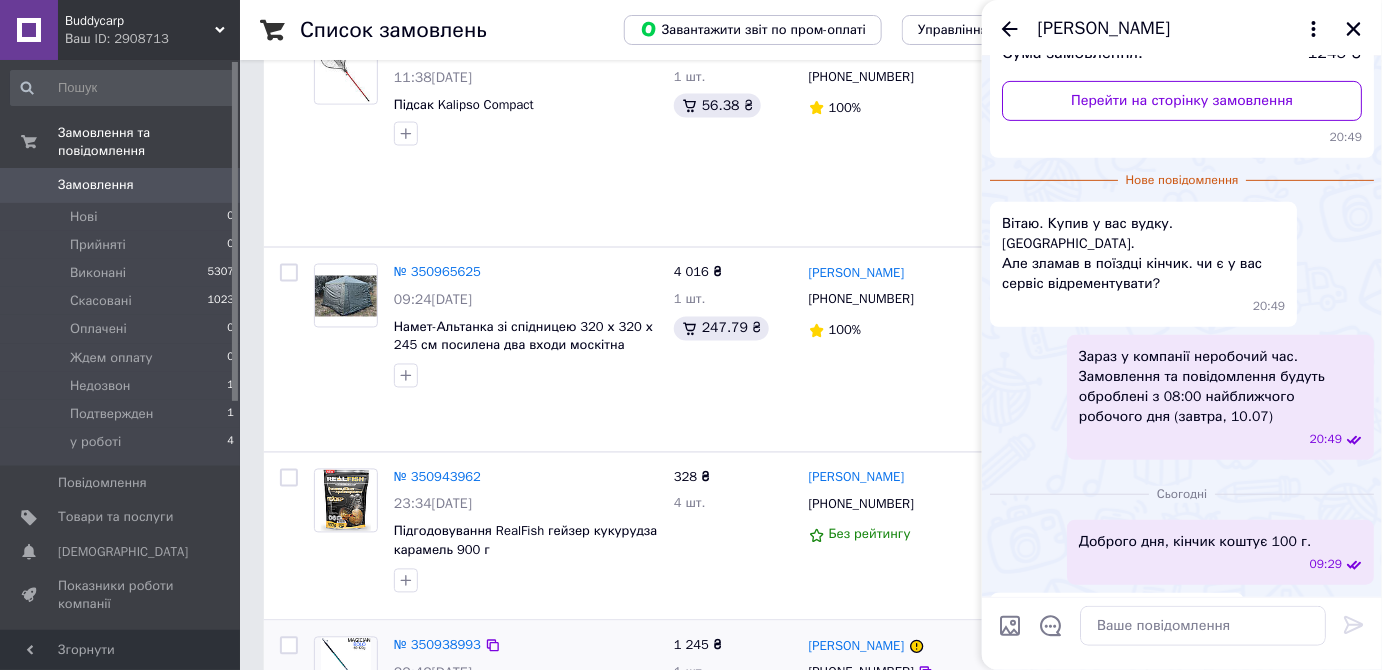 click on "Александр Ухмановский +380503947405 73%" at bounding box center [891, 723] 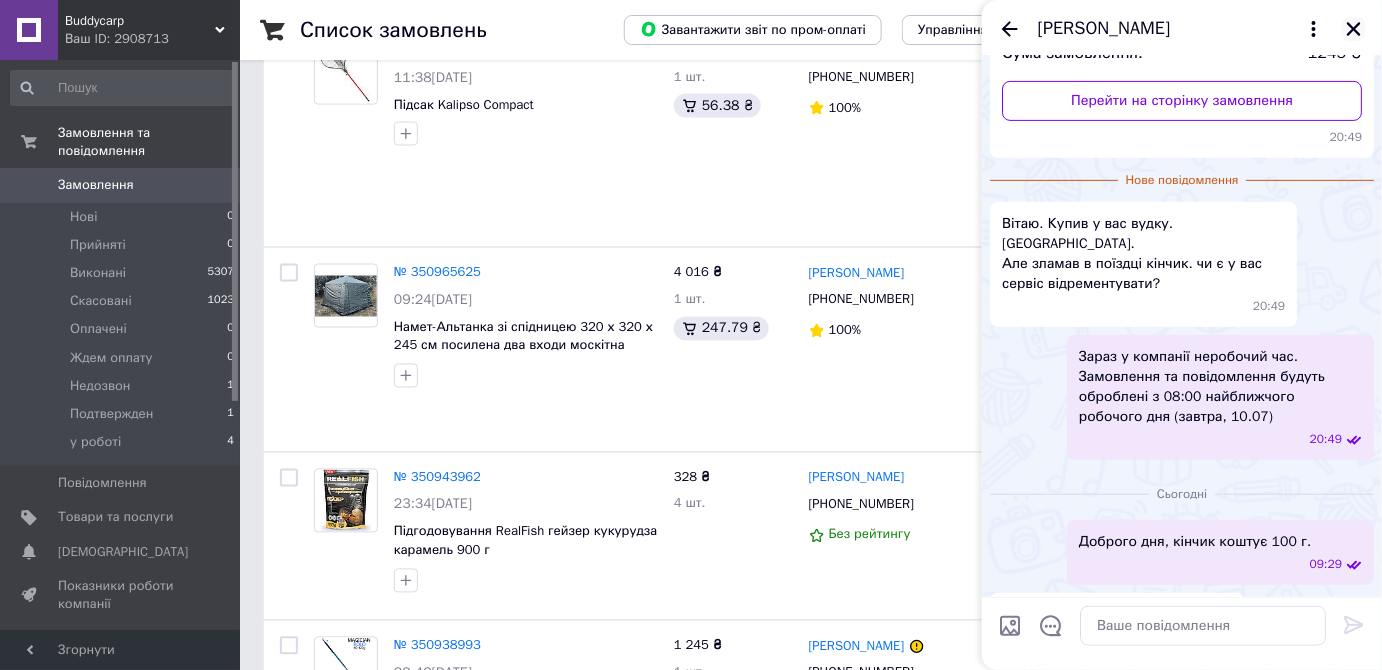 click at bounding box center (1354, 29) 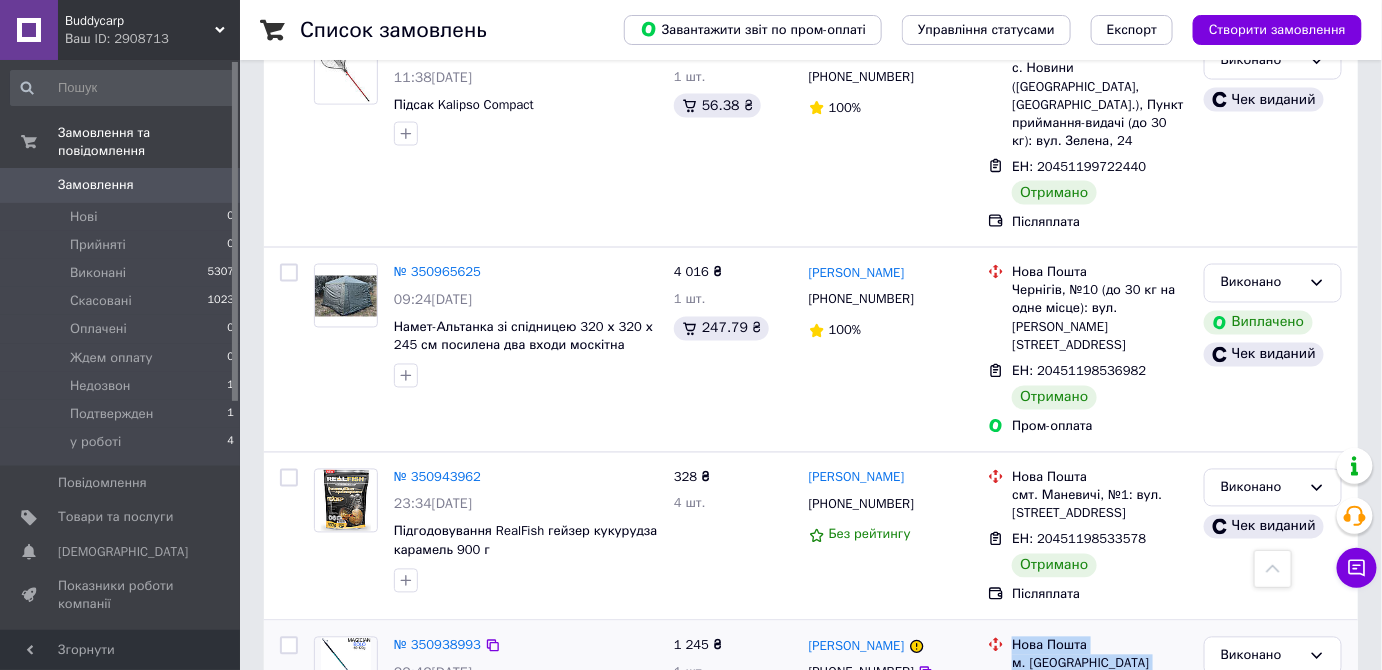 drag, startPoint x: 1006, startPoint y: 280, endPoint x: 1120, endPoint y: 328, distance: 123.69317 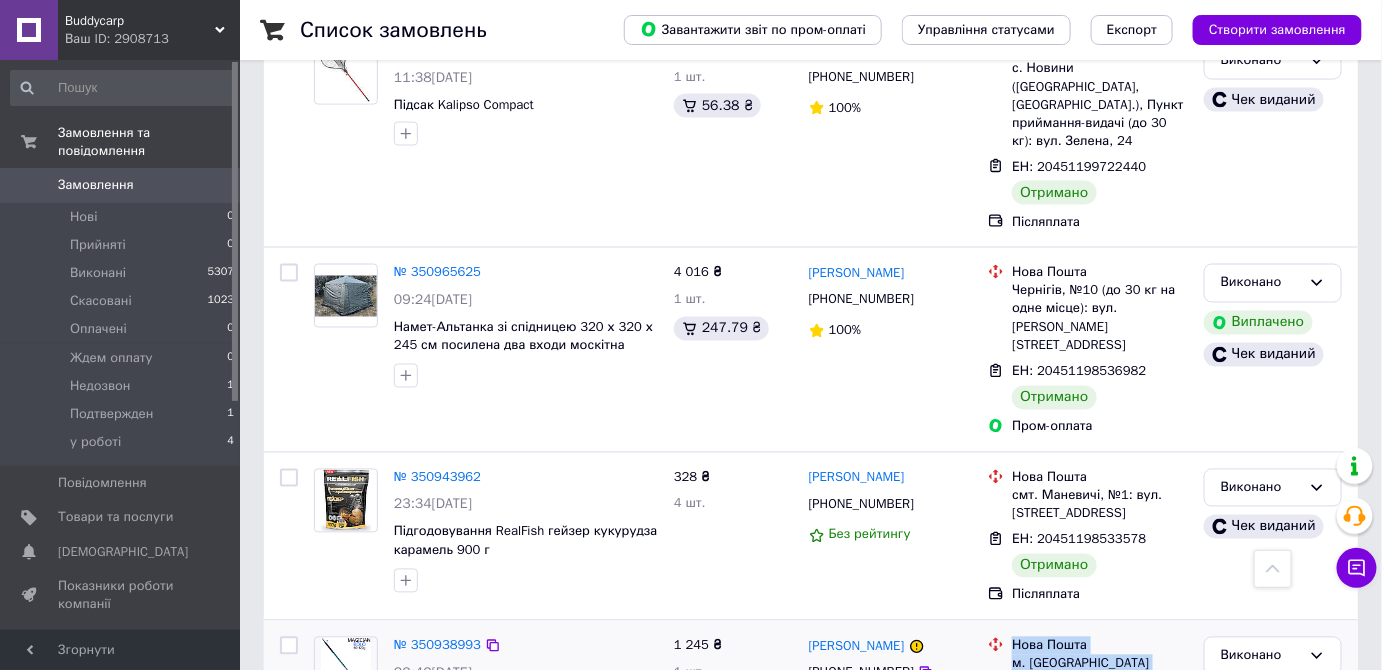 copy on "Нова Пошта м. Миколаїв (Миколаївська обл.), №2: вул. Морехідна, 1в/6 (Літ. Б2)" 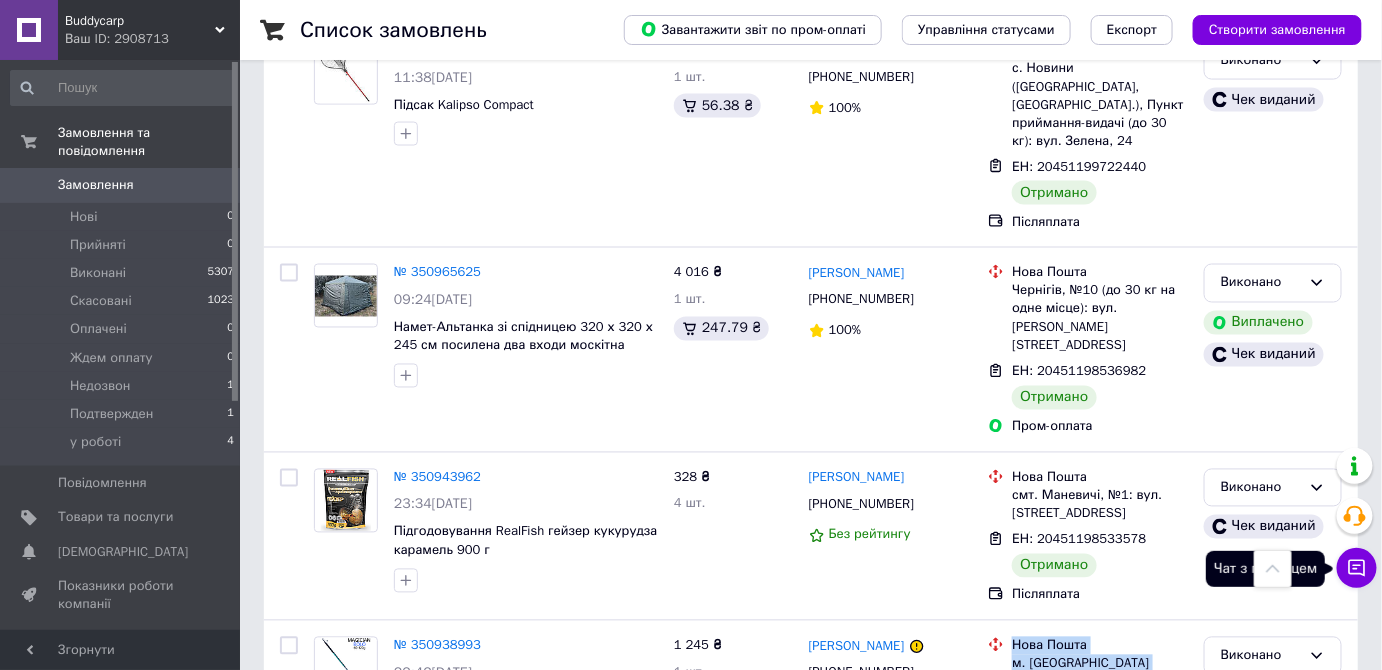 click 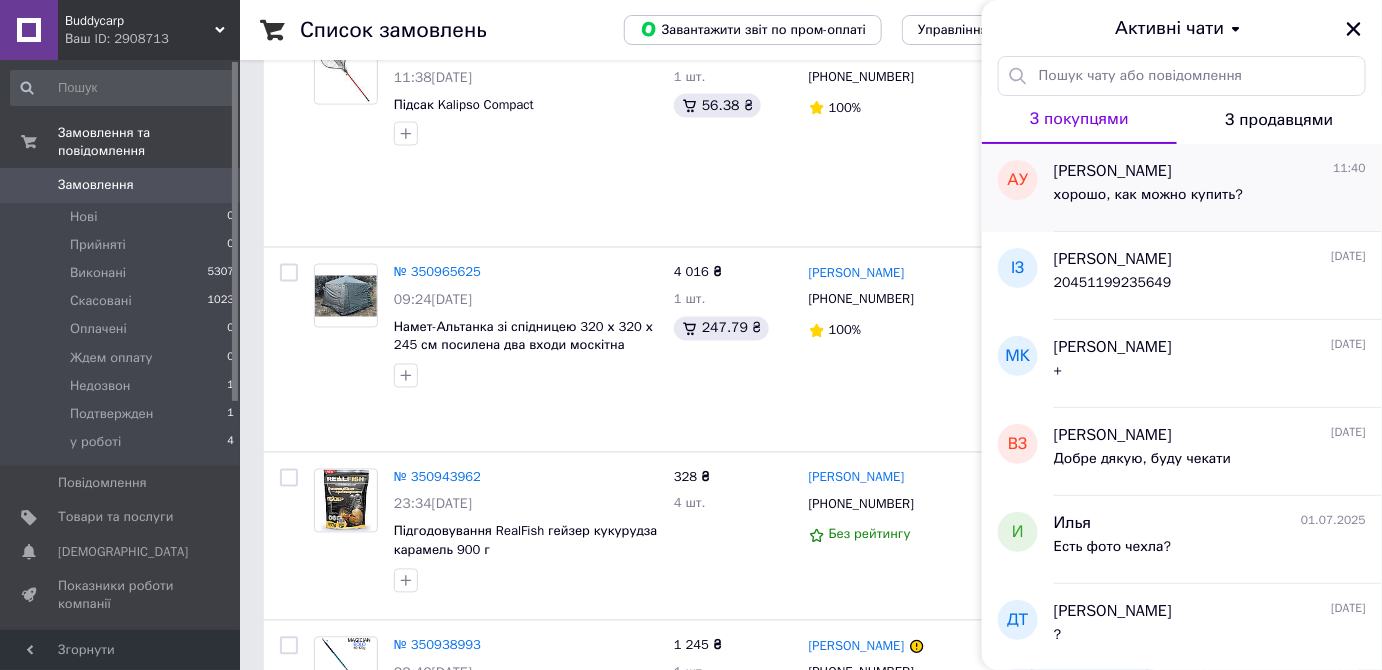 click on "хорошо, как можно купить?" at bounding box center (1148, 201) 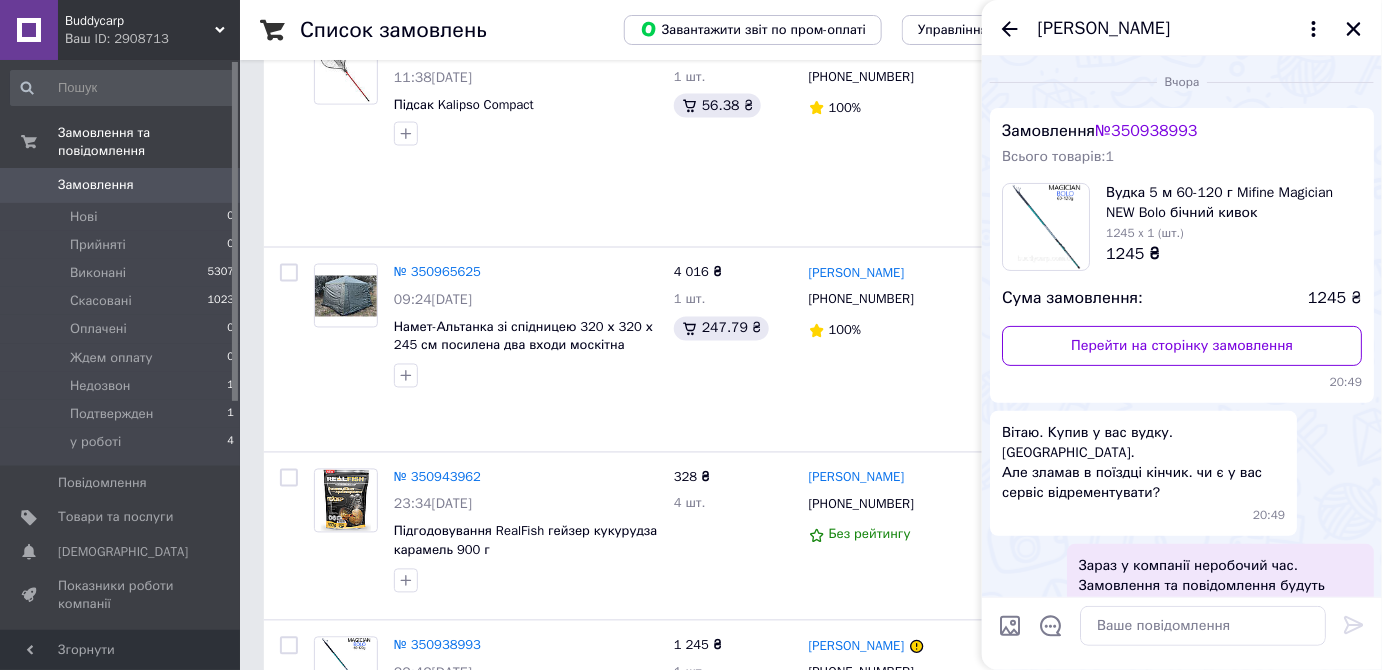 scroll, scrollTop: 217, scrollLeft: 0, axis: vertical 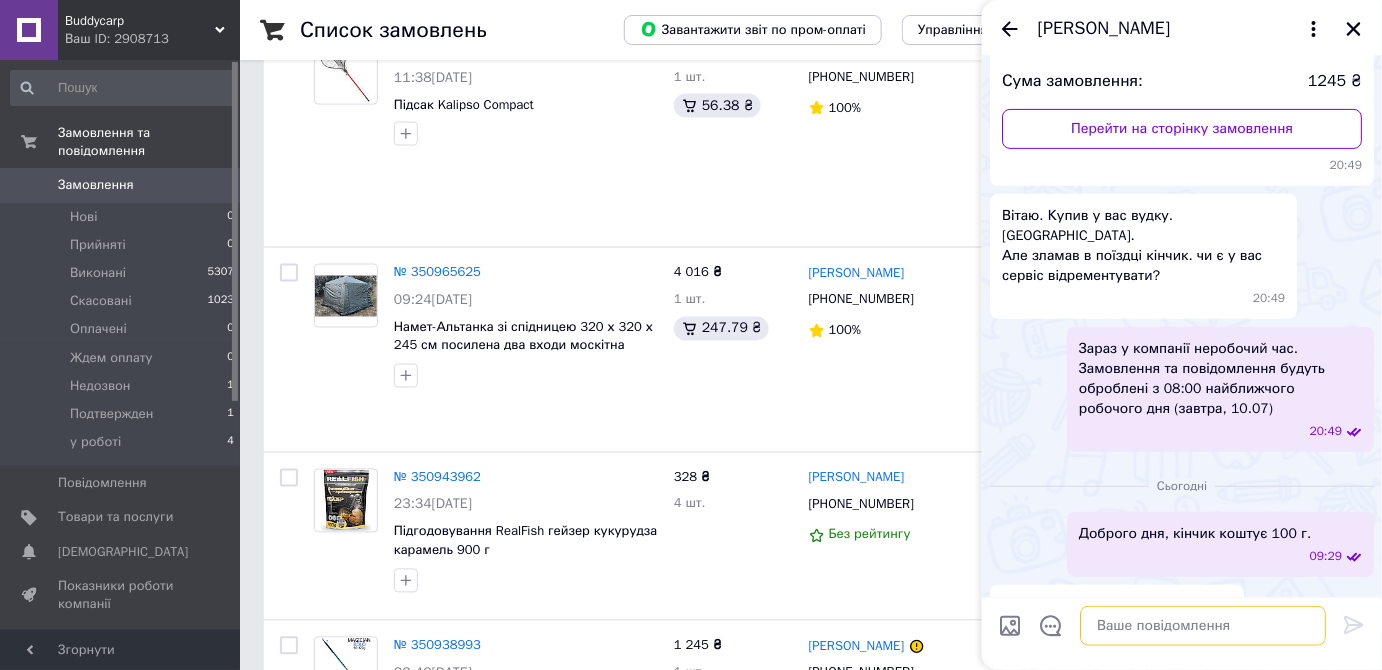 paste on "Нова Пошта
м. Миколаїв (Миколаївська обл.), №2: вул. Морехідна, 1в/6 (Літ. Б2)" 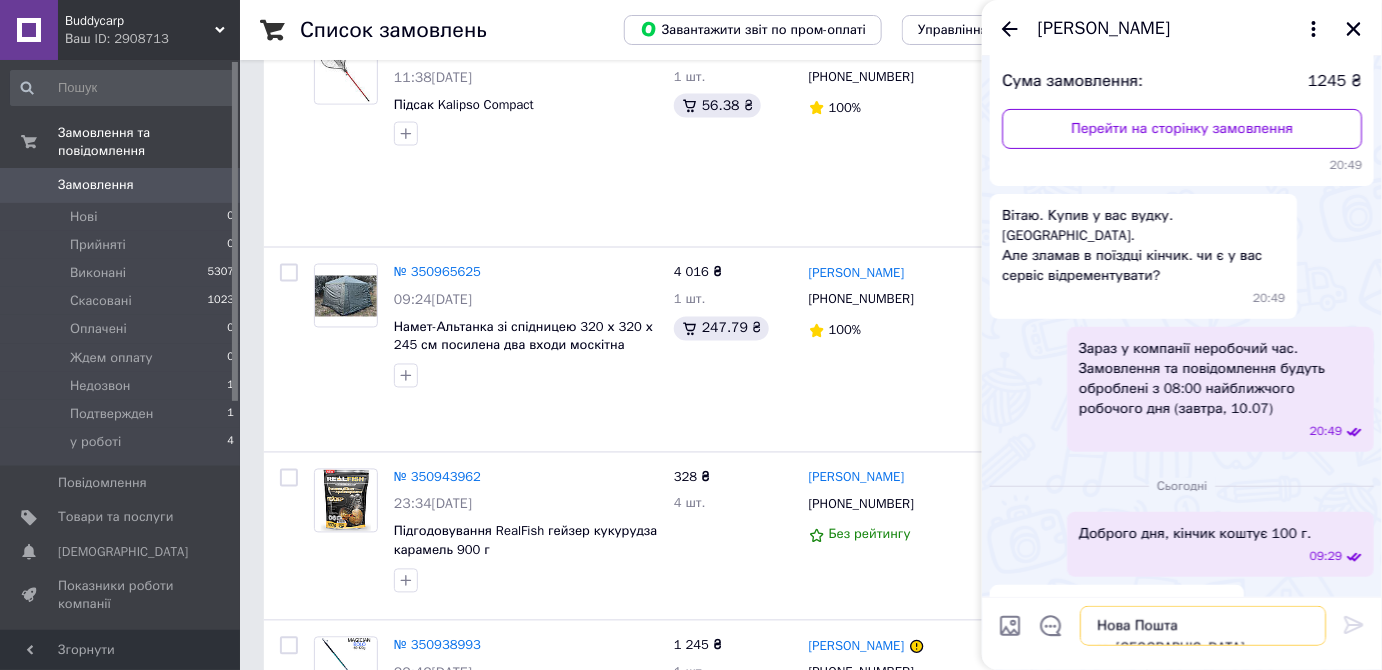 scroll, scrollTop: 1, scrollLeft: 0, axis: vertical 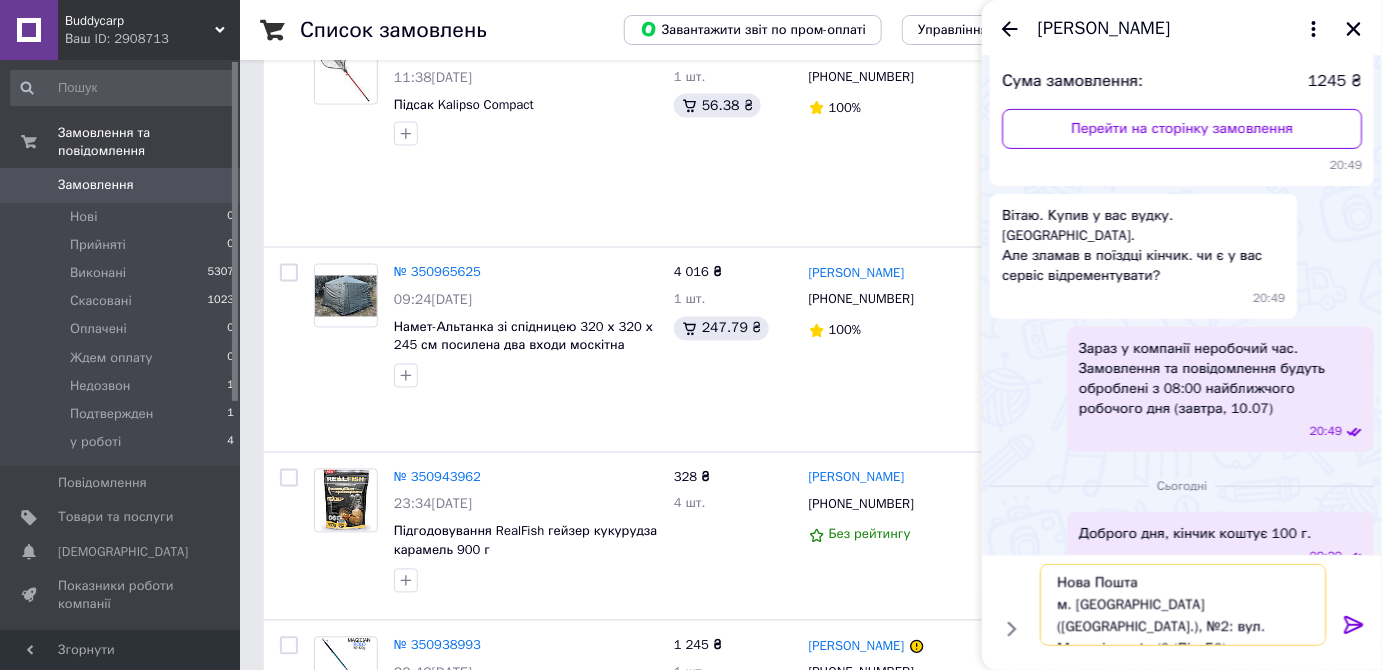 type on "Нова Пошта
м. Миколаїв (Миколаївська обл.), №2: вул. Морехідна, 1в/6 (Літ. Б2)" 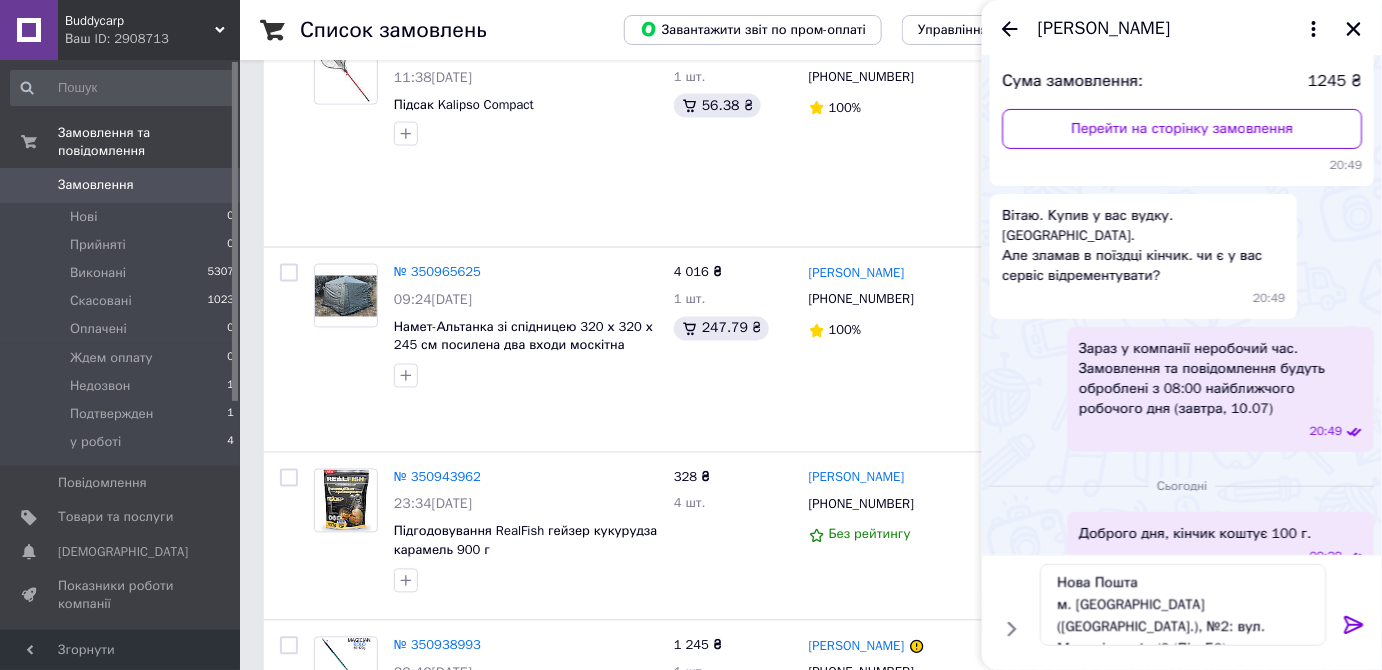 click 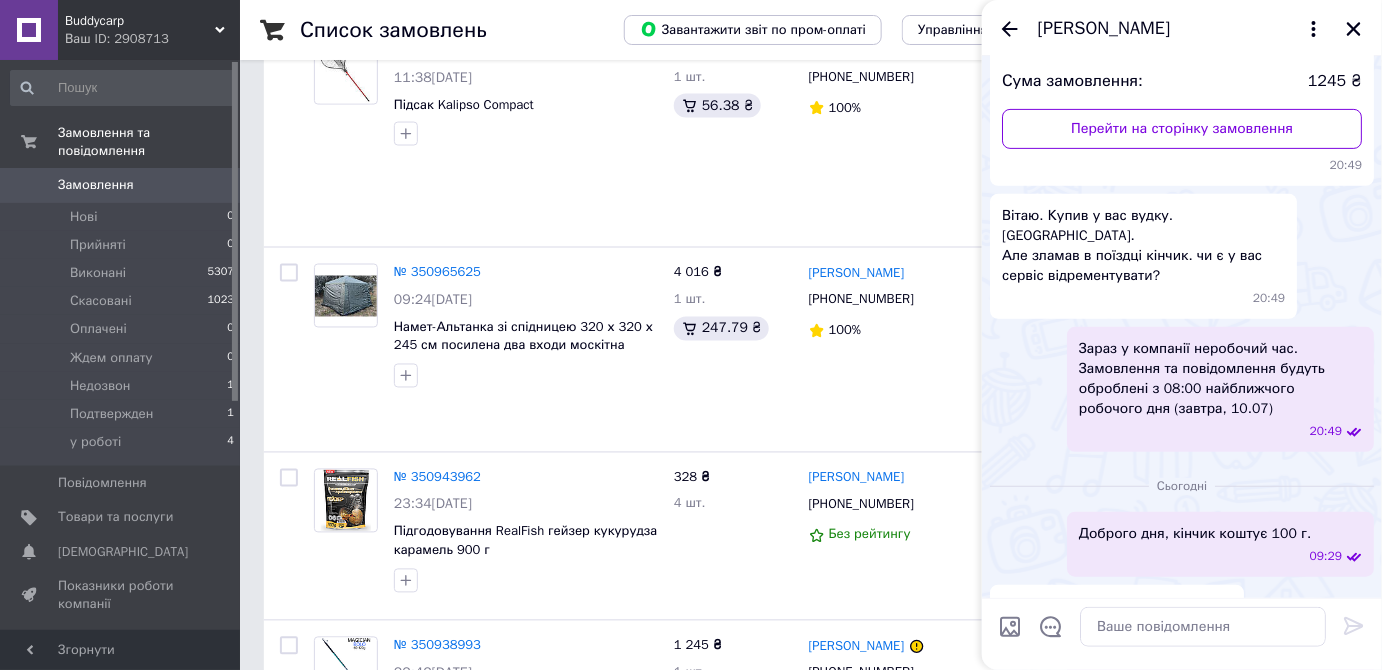 scroll, scrollTop: 0, scrollLeft: 0, axis: both 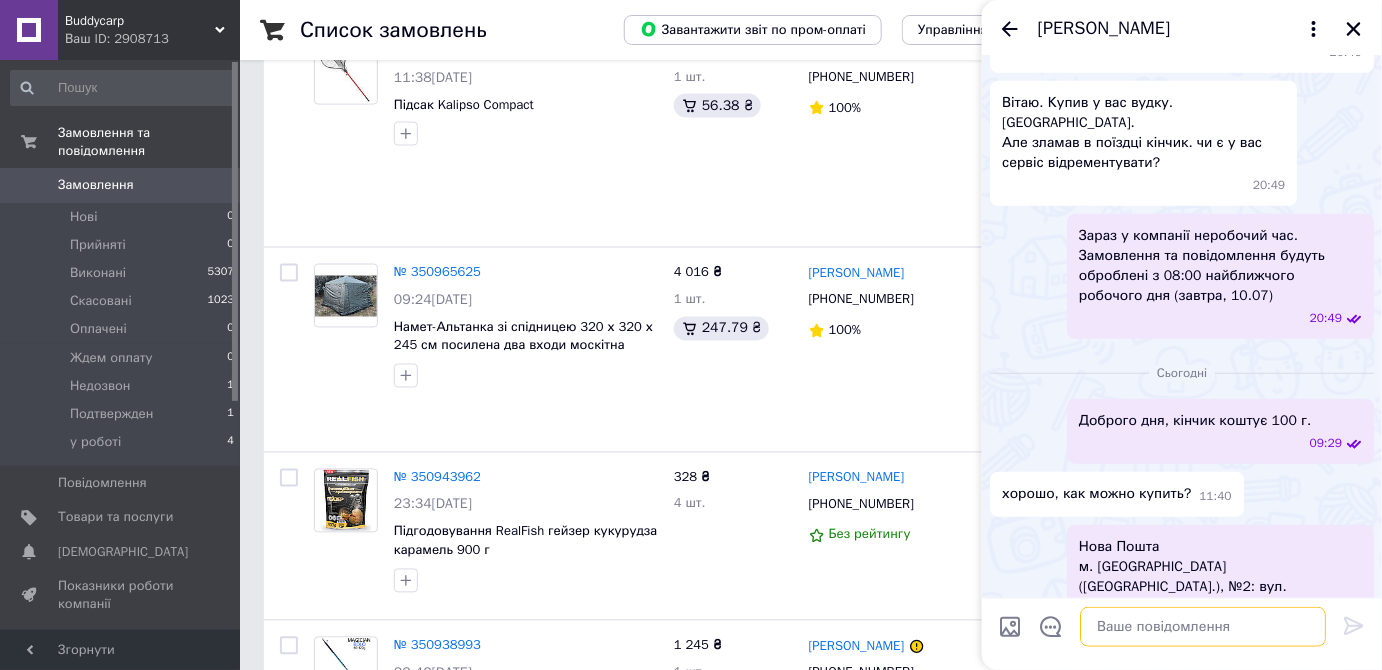 click at bounding box center [1203, 626] 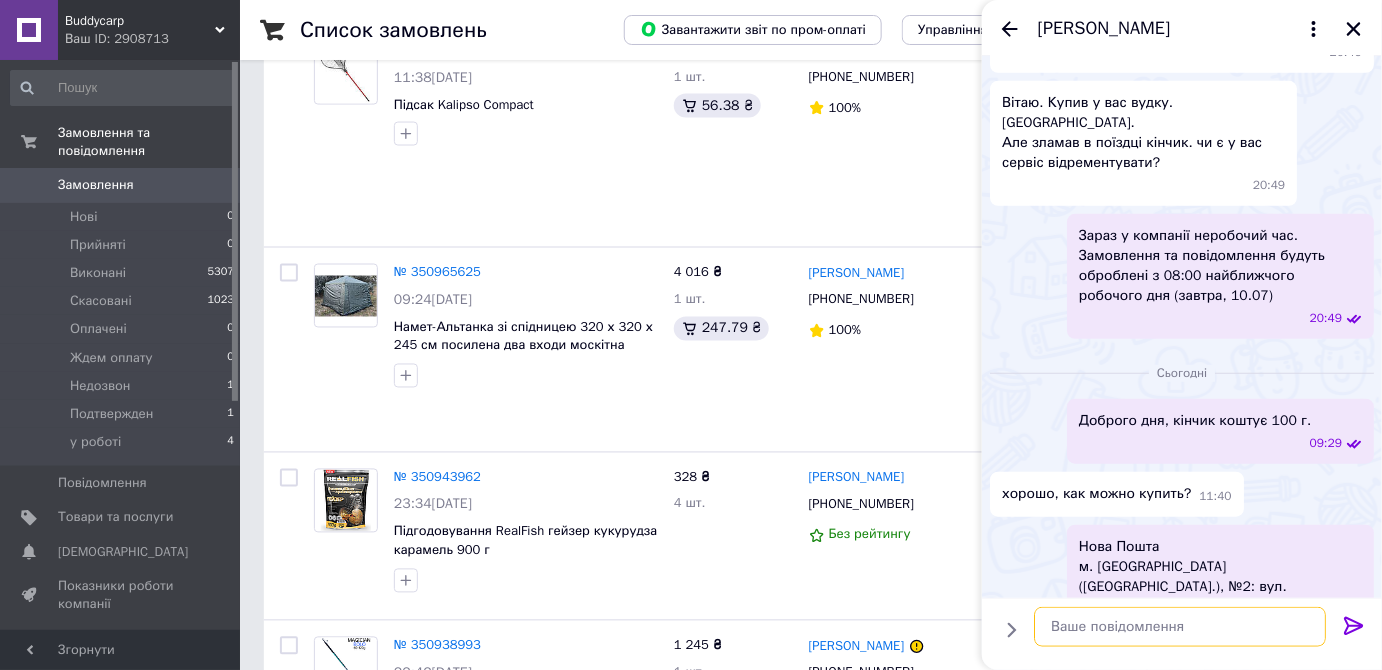 type on "С" 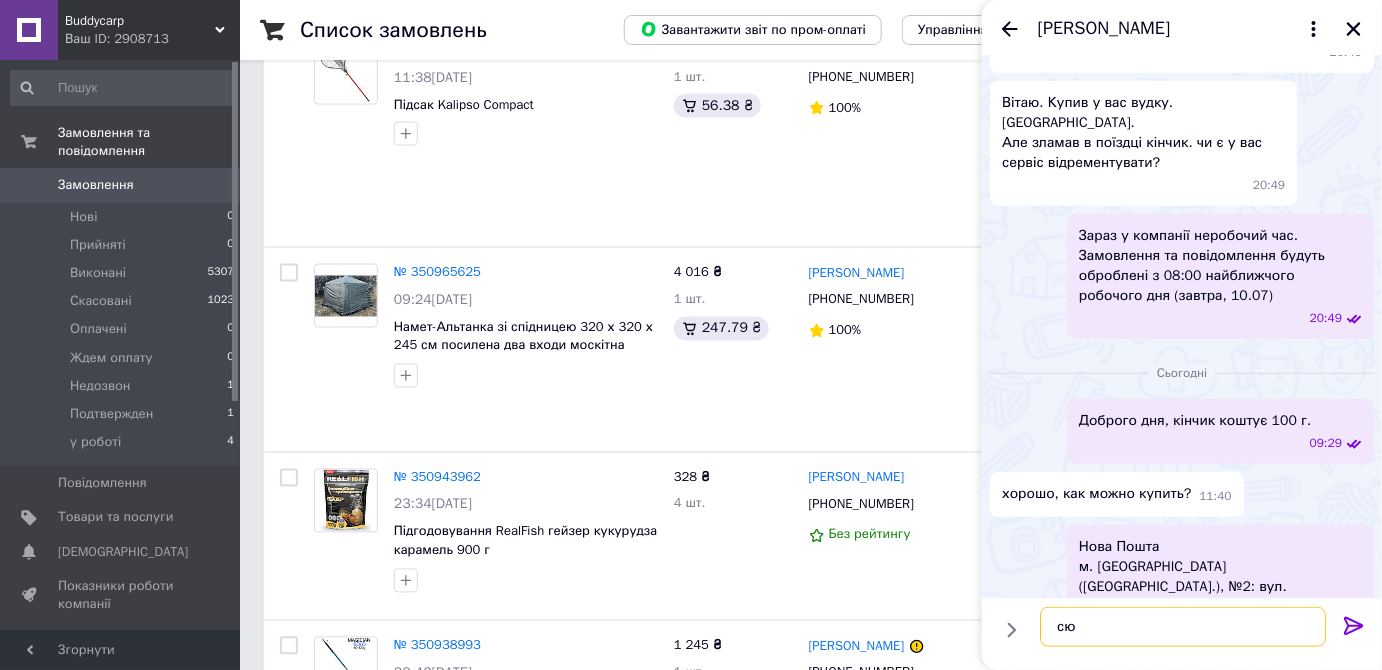 type on "с" 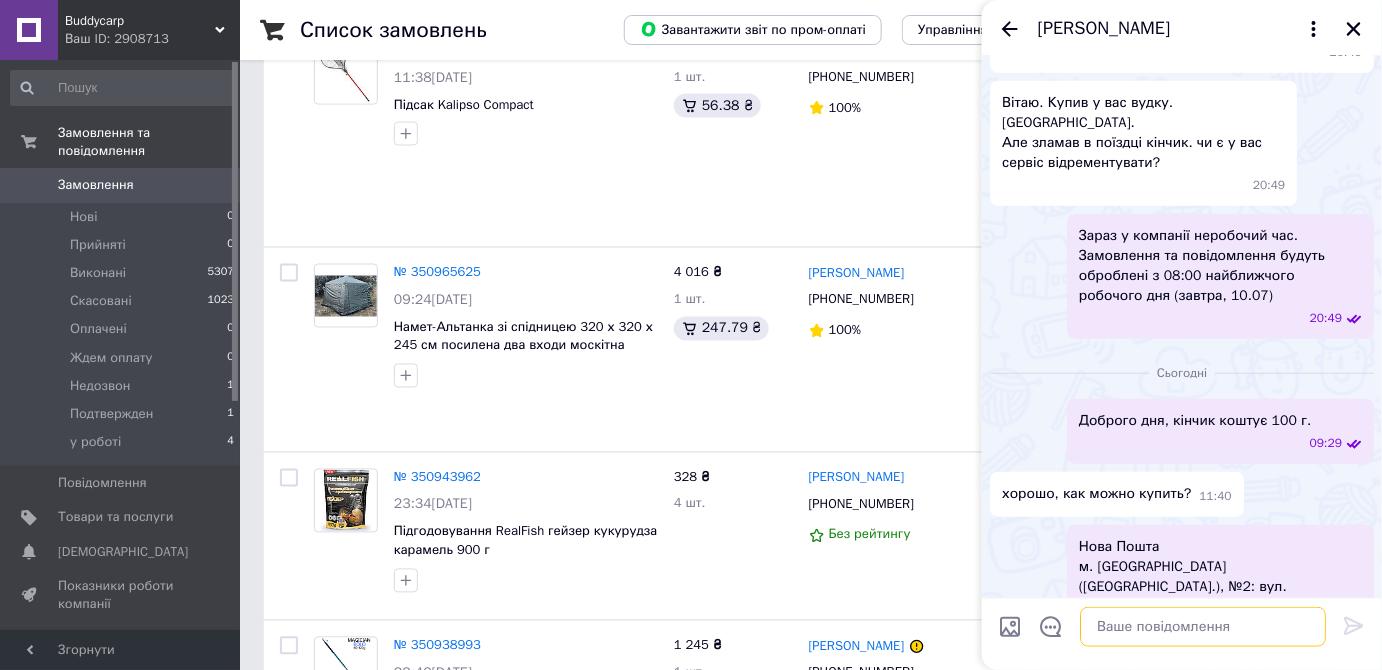 paste on "сюди" 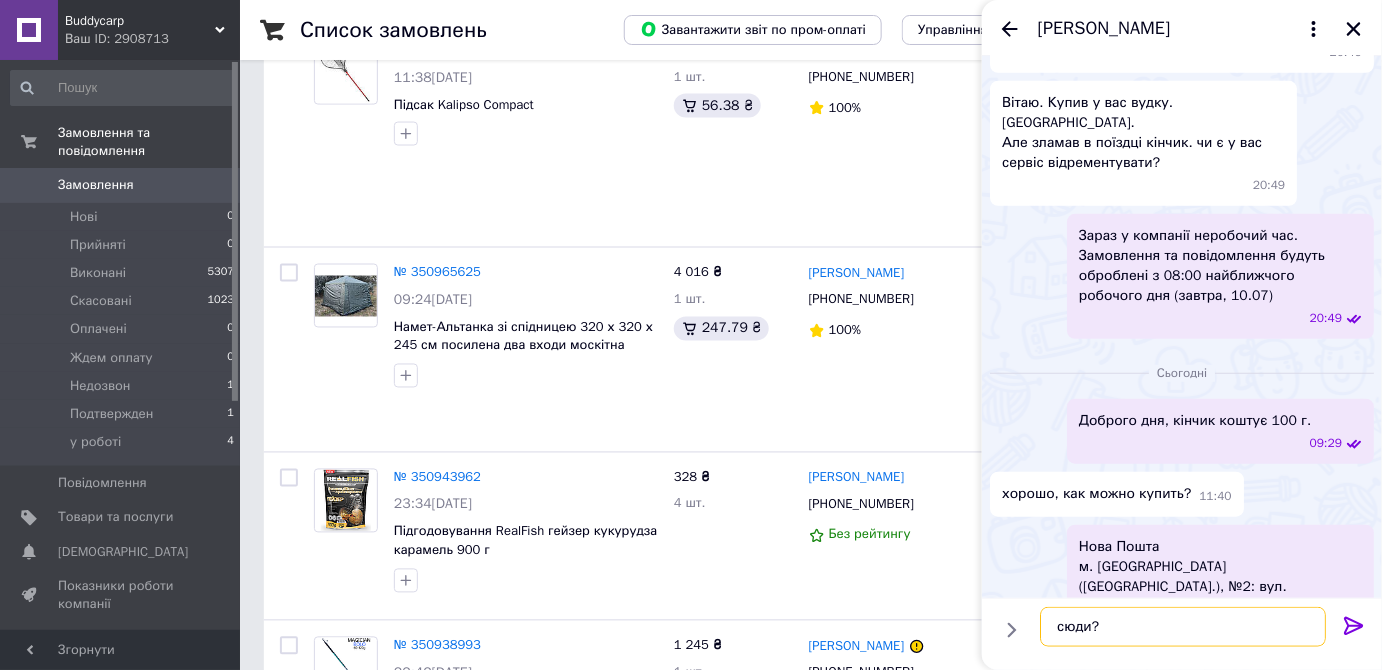 type on "сюди?" 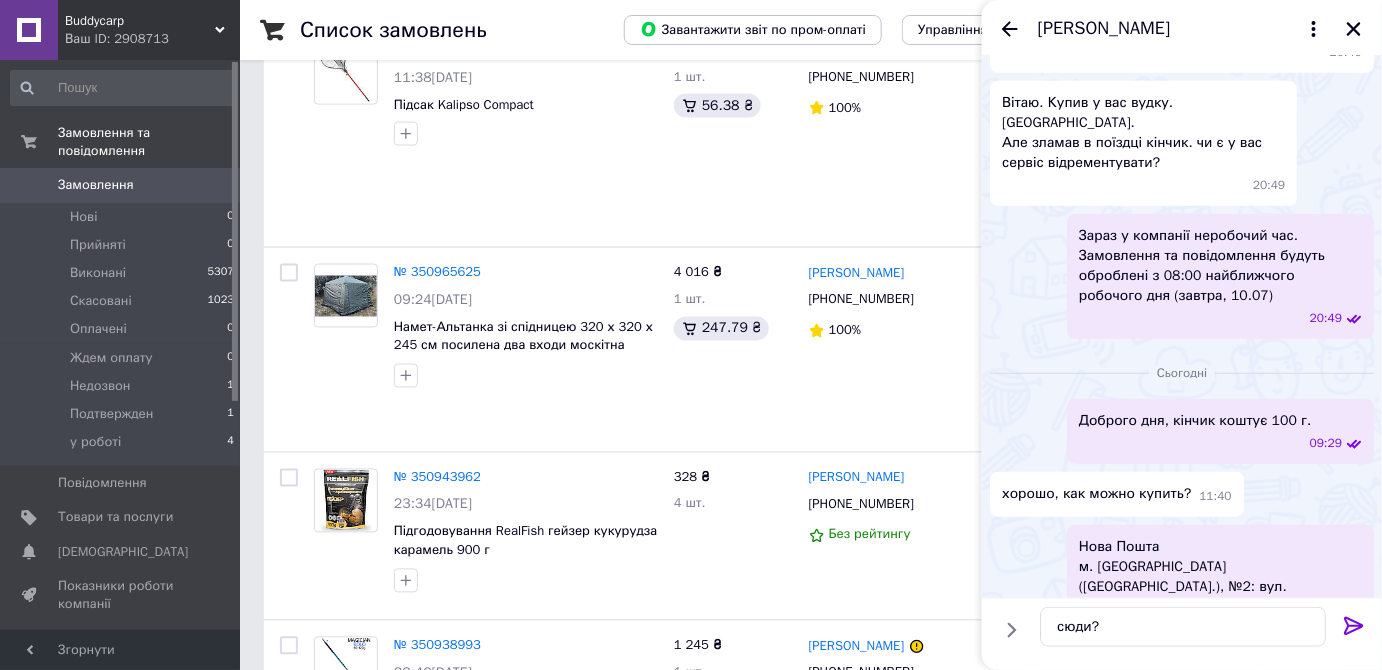 click 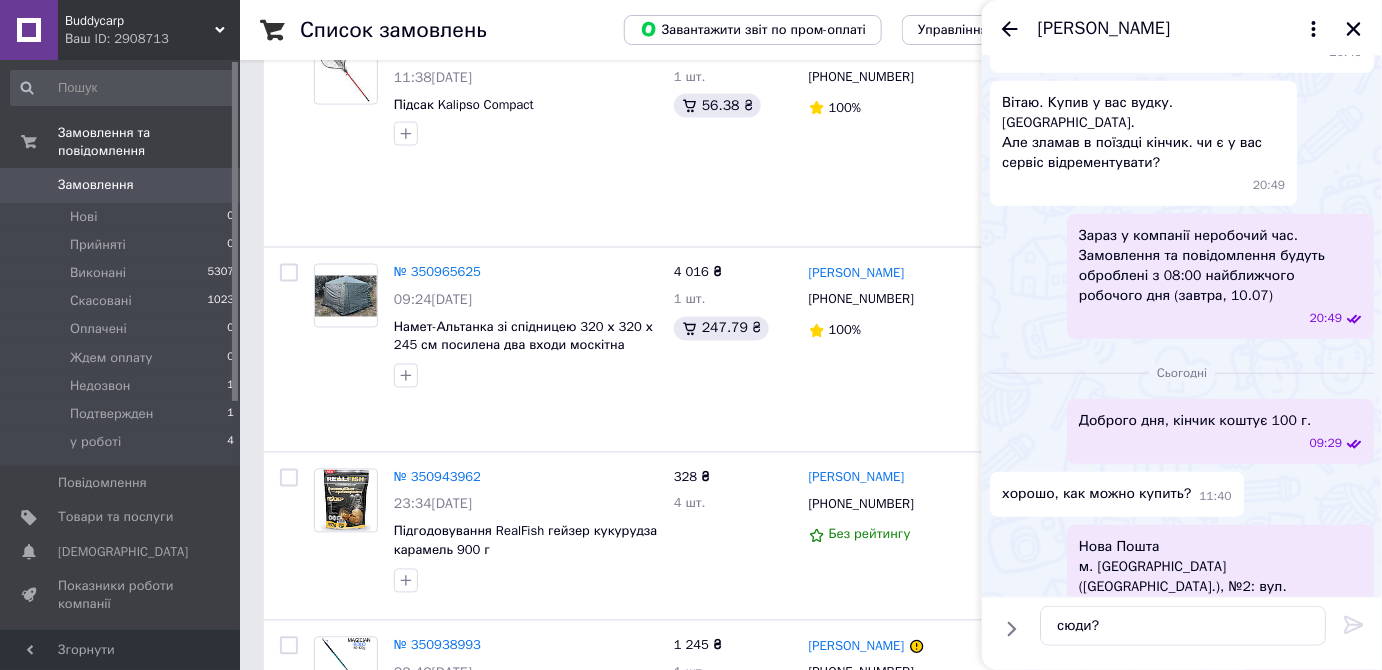 type 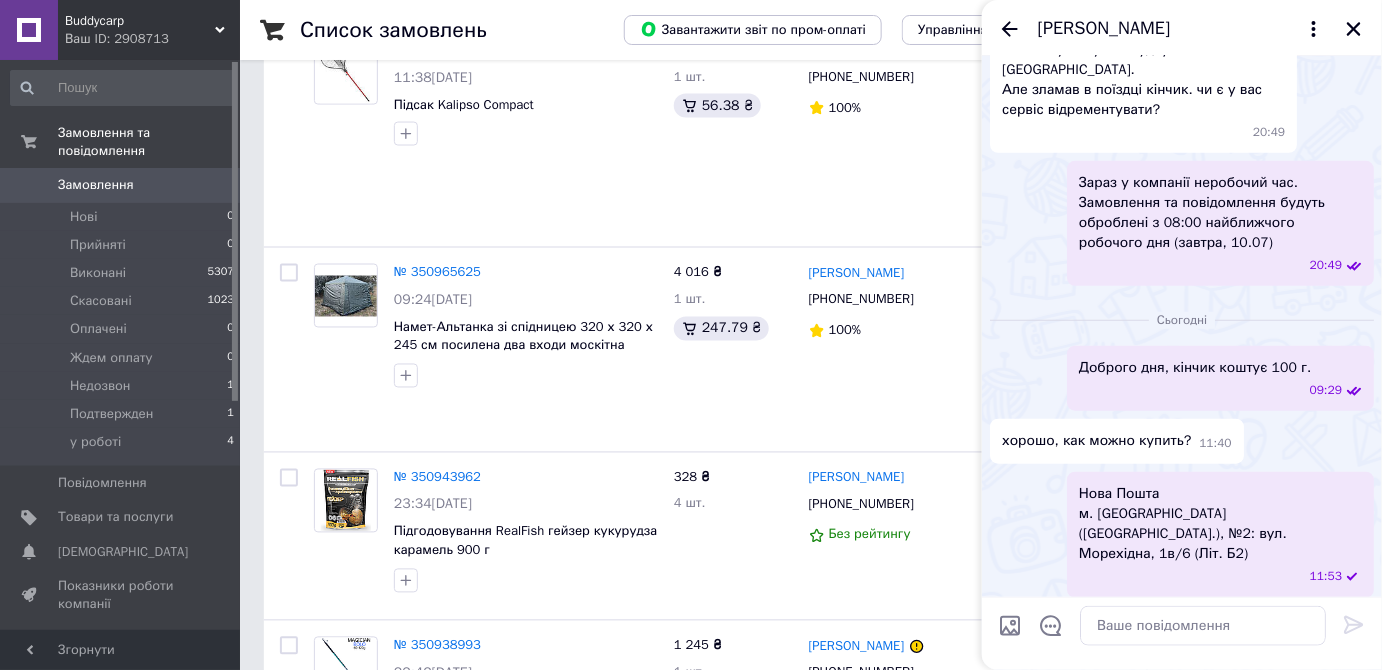 scroll, scrollTop: 292, scrollLeft: 0, axis: vertical 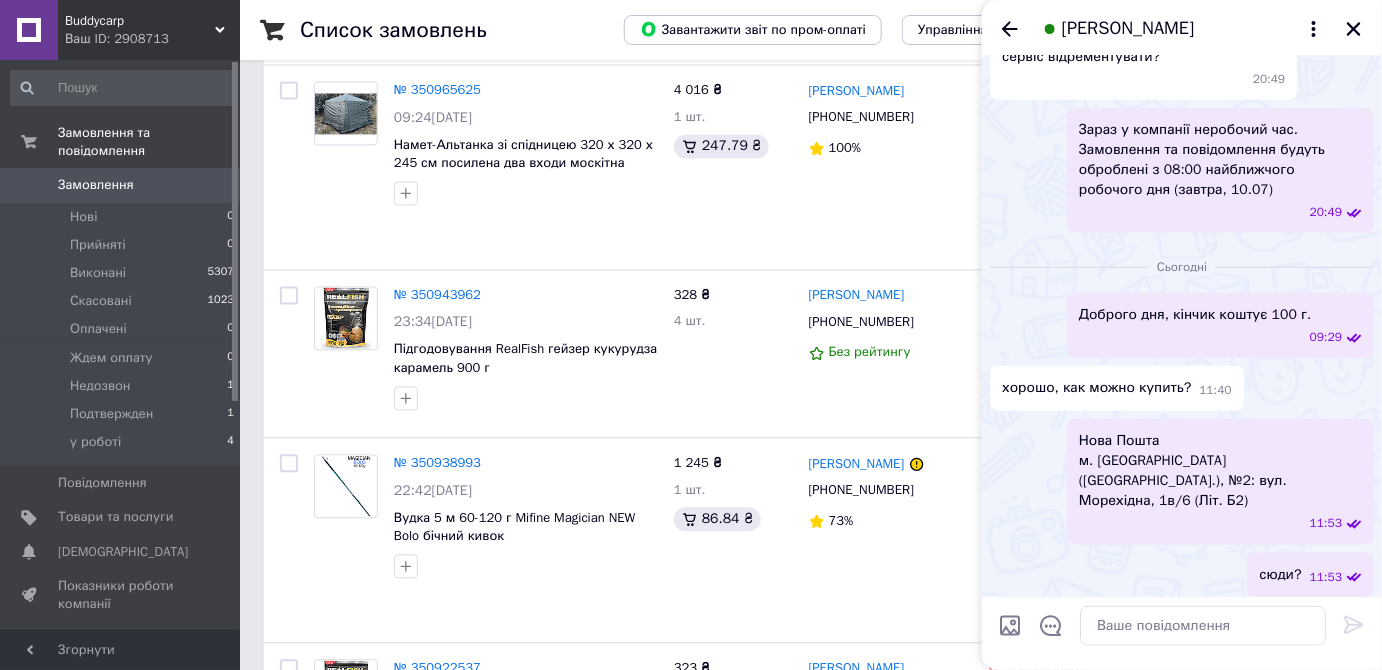 click on "5 012 ₴ 1 шт." at bounding box center [733, 926] 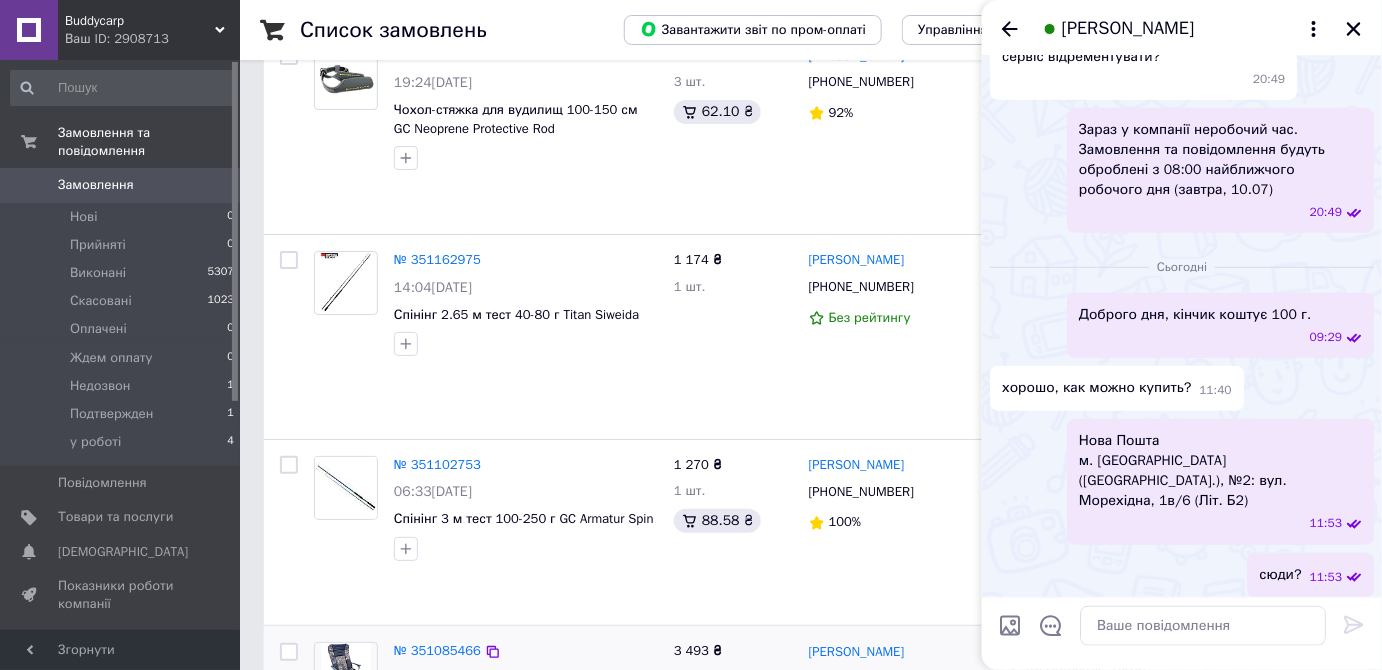 scroll, scrollTop: 4909, scrollLeft: 0, axis: vertical 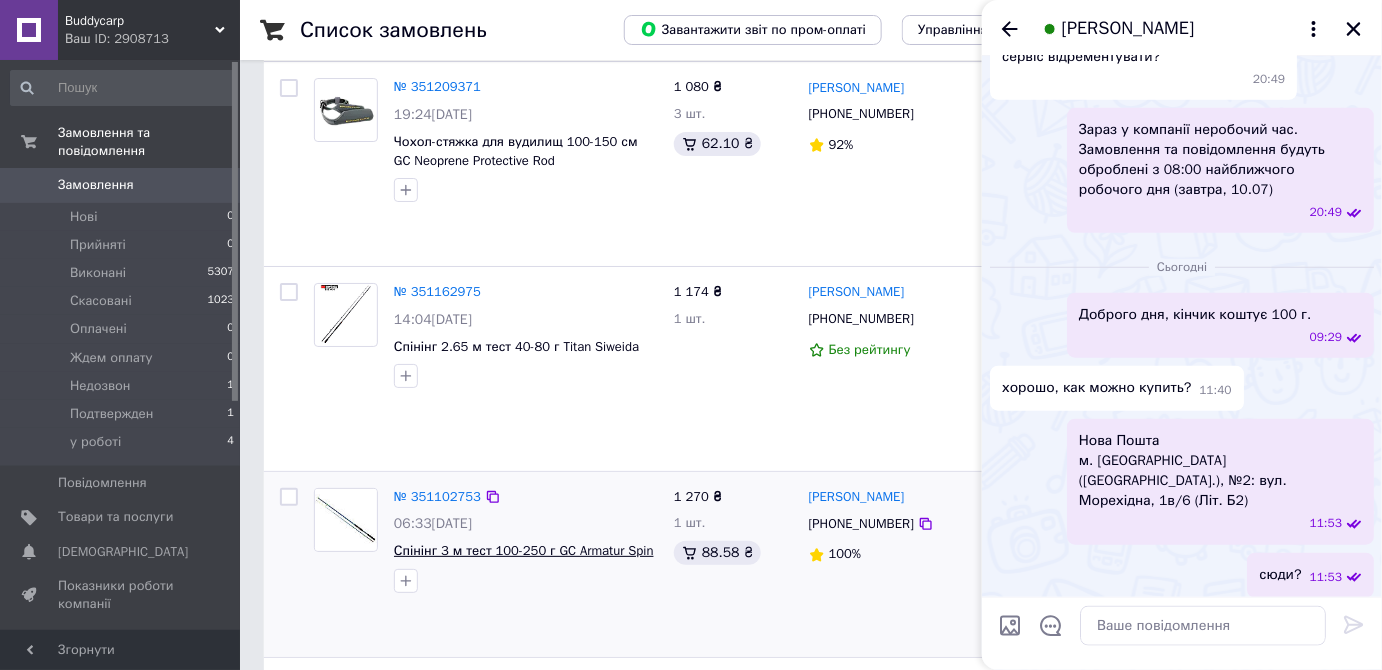click on "Спінінг 3 м тест 100-250 г GC Armatur Spin" at bounding box center [524, 550] 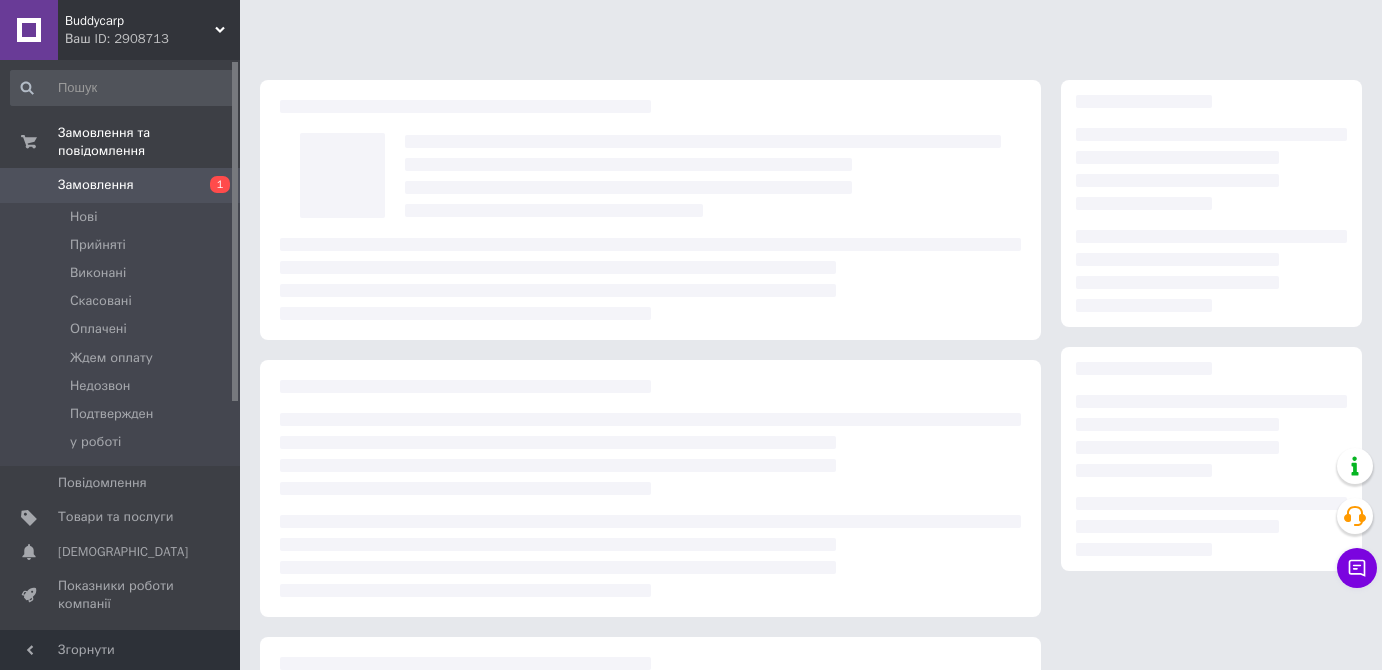 scroll, scrollTop: 0, scrollLeft: 0, axis: both 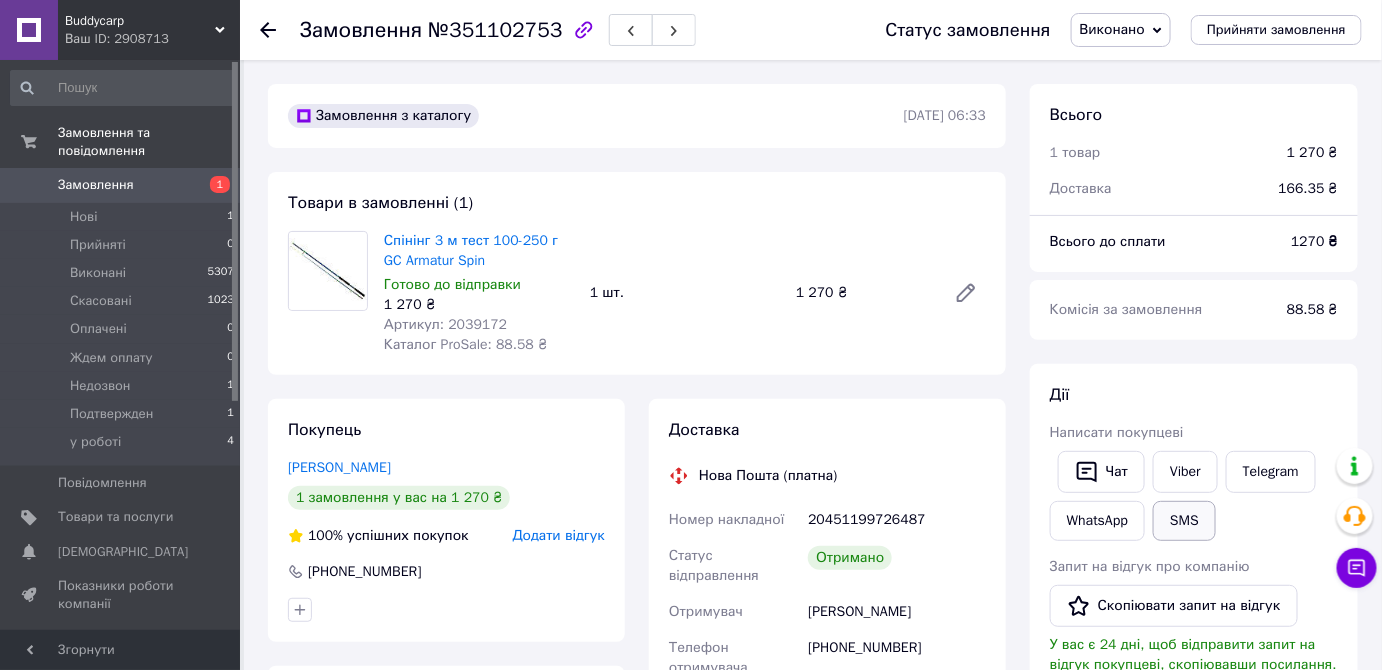 click on "SMS" at bounding box center (1184, 521) 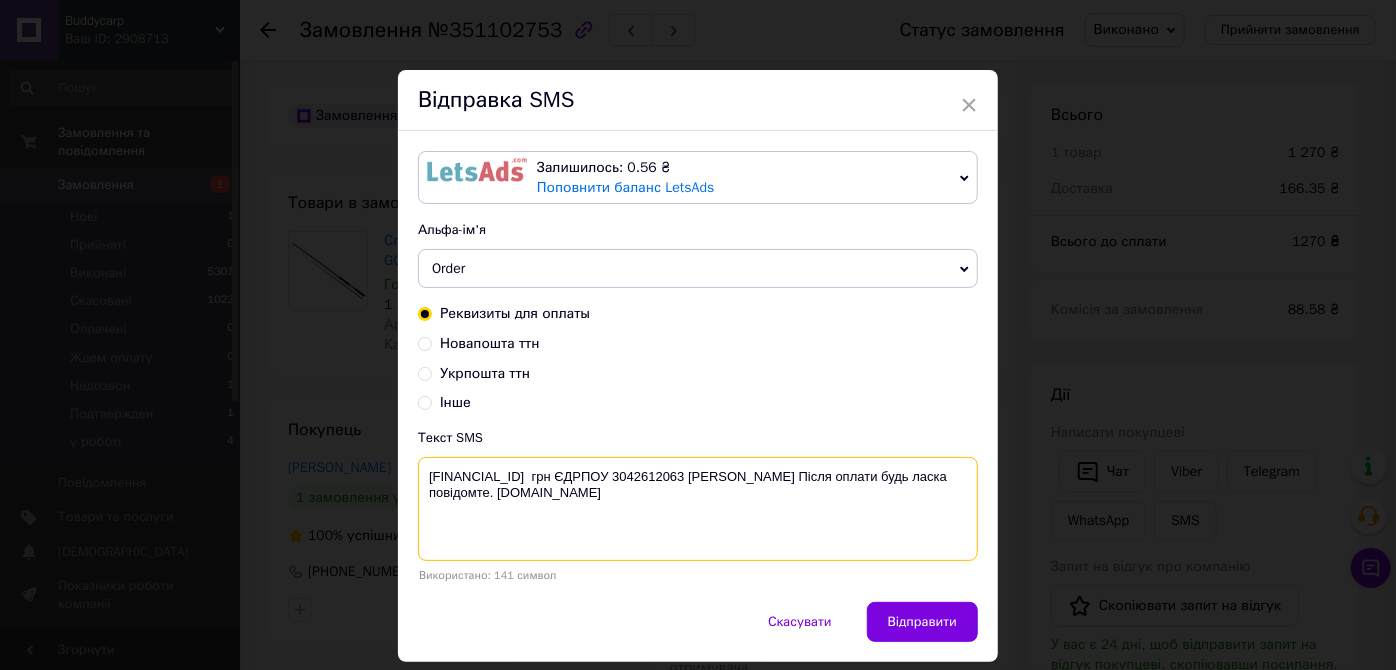 click on "UA123220010000026002330169960  грн ЄДРПОУ 3042612063 Шпачинська Світлана Миколаївна Після оплати будь ласка повідомте. Дякую.buddycarp.com.ua" at bounding box center (698, 509) 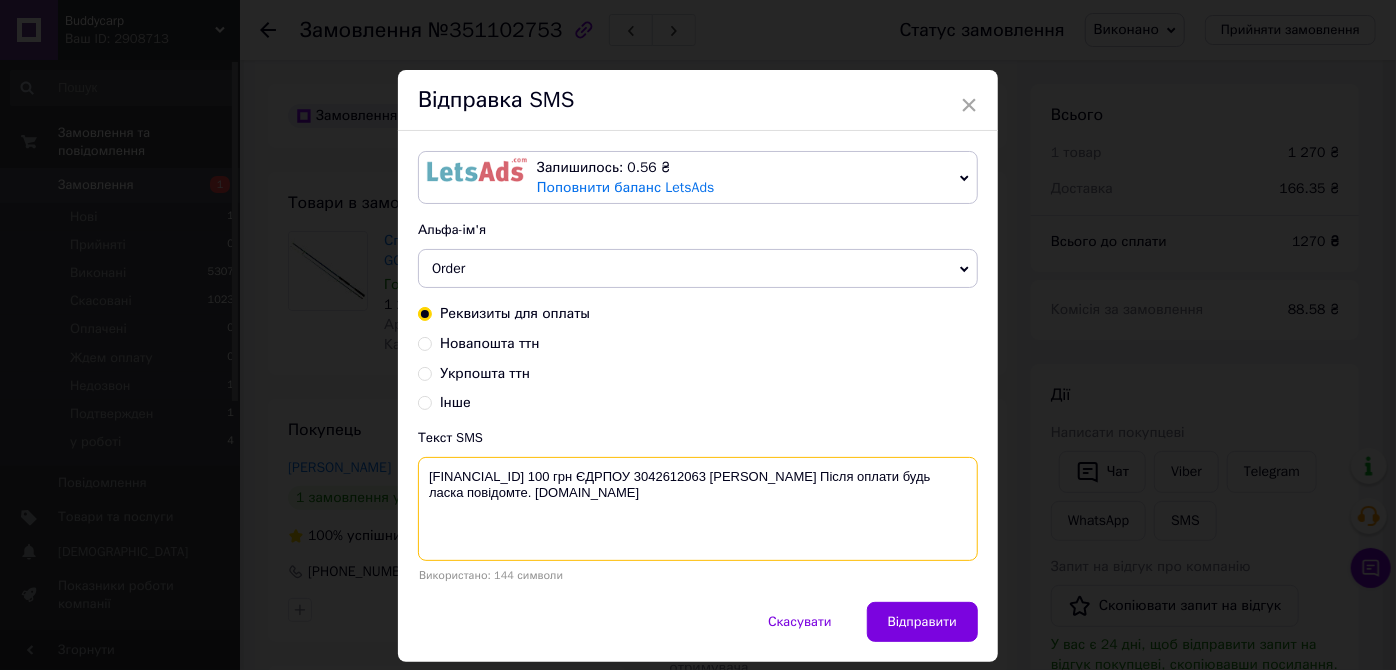 drag, startPoint x: 869, startPoint y: 486, endPoint x: 426, endPoint y: 472, distance: 443.22116 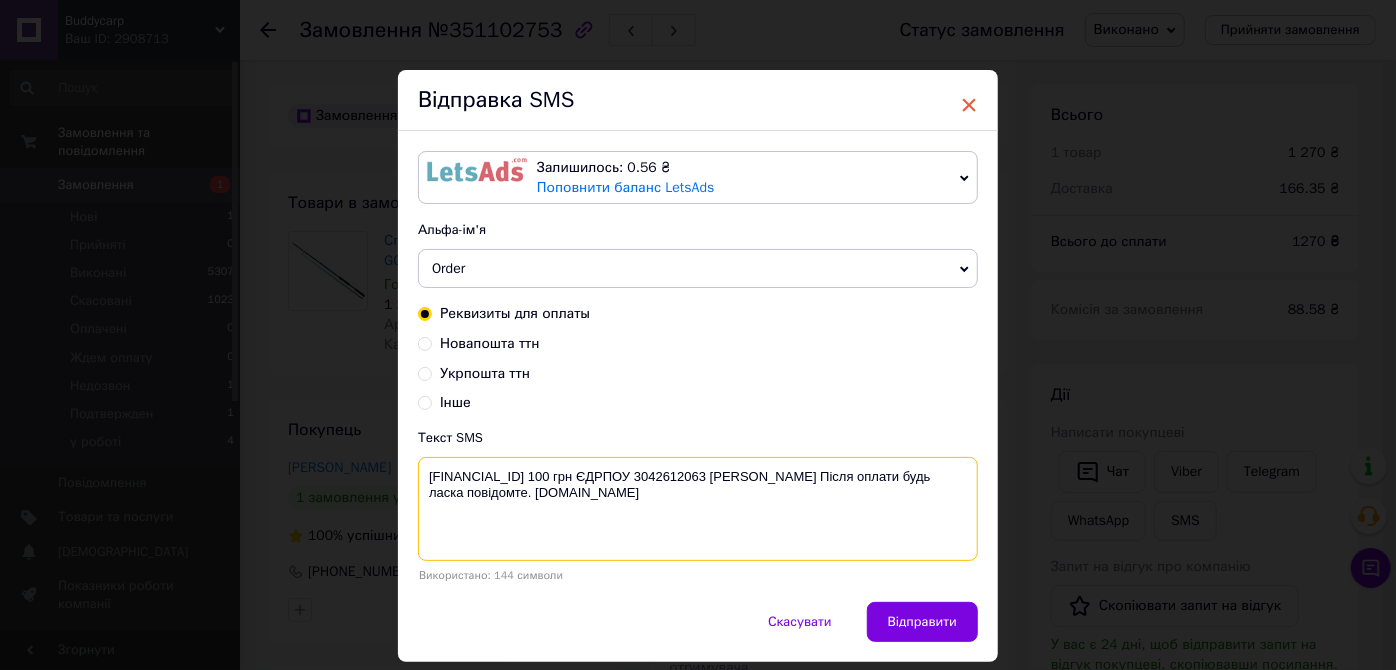 type on "UA123220010000026002330169960 100 грн ЄДРПОУ 3042612063 Шпачинська Світлана Миколаївна Після оплати будь ласка повідомте. Дякую.buddycarp.com.ua" 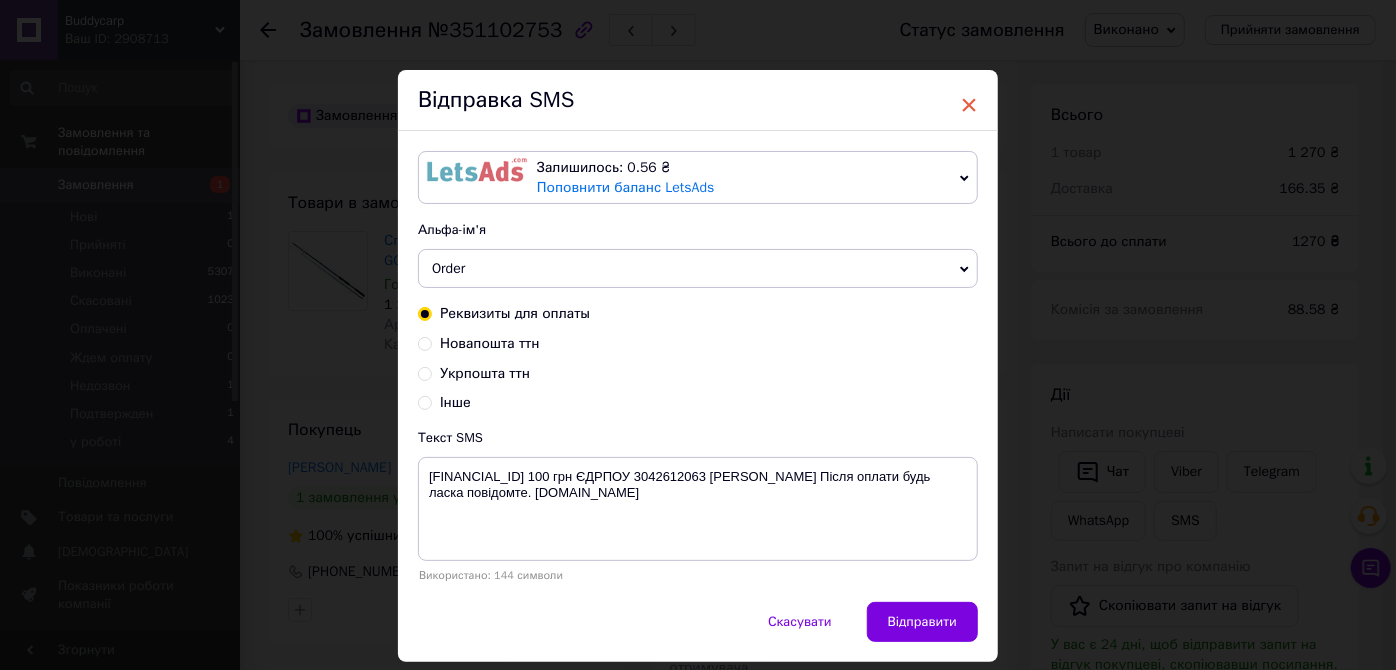 click on "×" at bounding box center [969, 105] 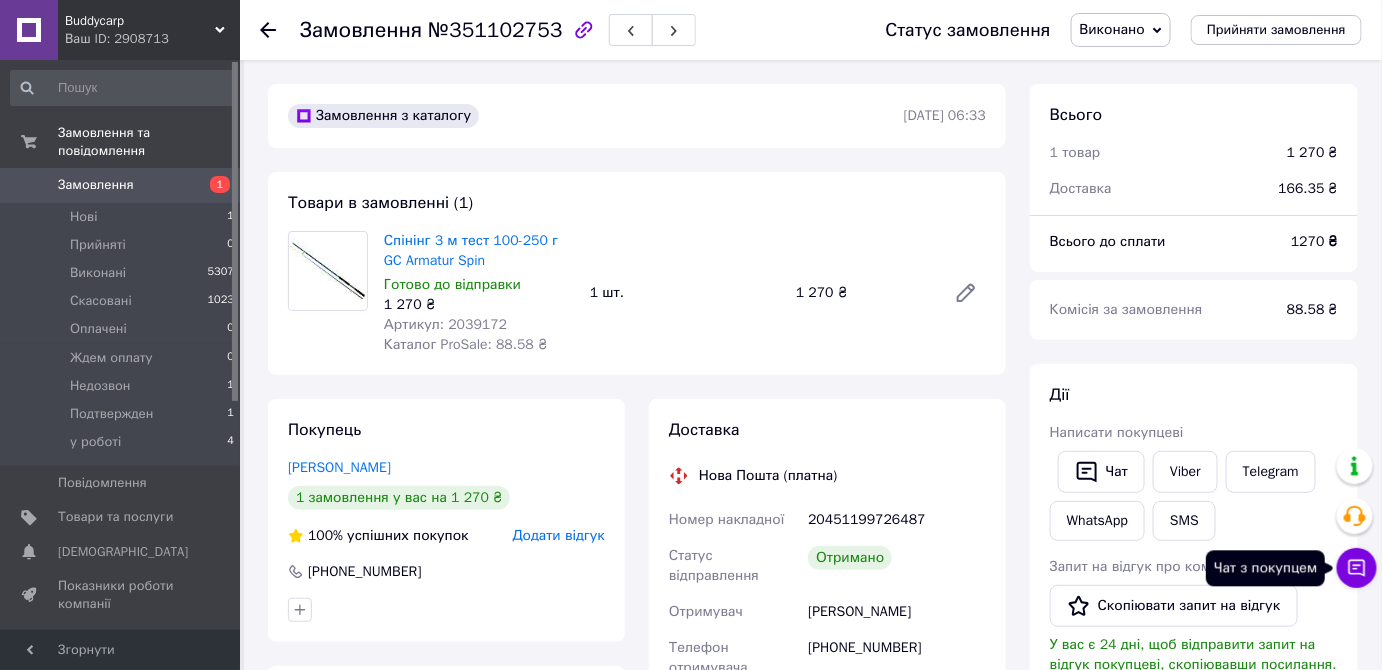 click 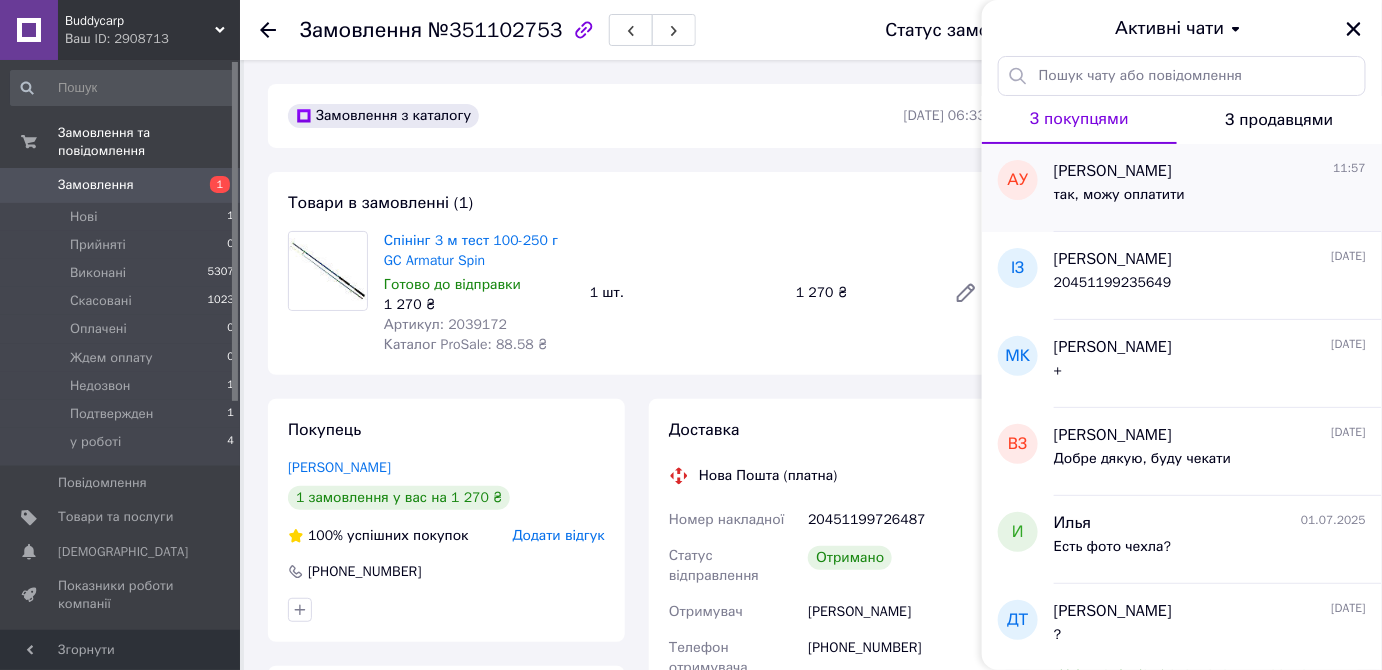 click on "[PERSON_NAME]" at bounding box center [1113, 171] 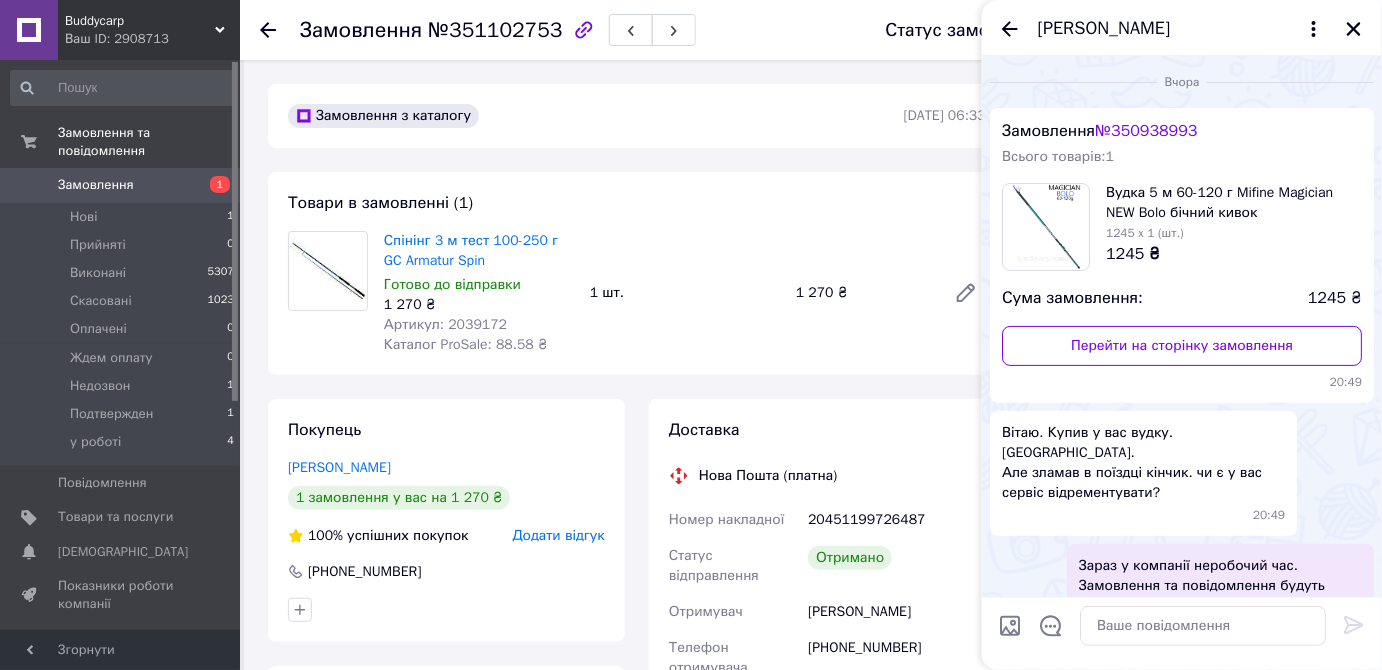 scroll, scrollTop: 436, scrollLeft: 0, axis: vertical 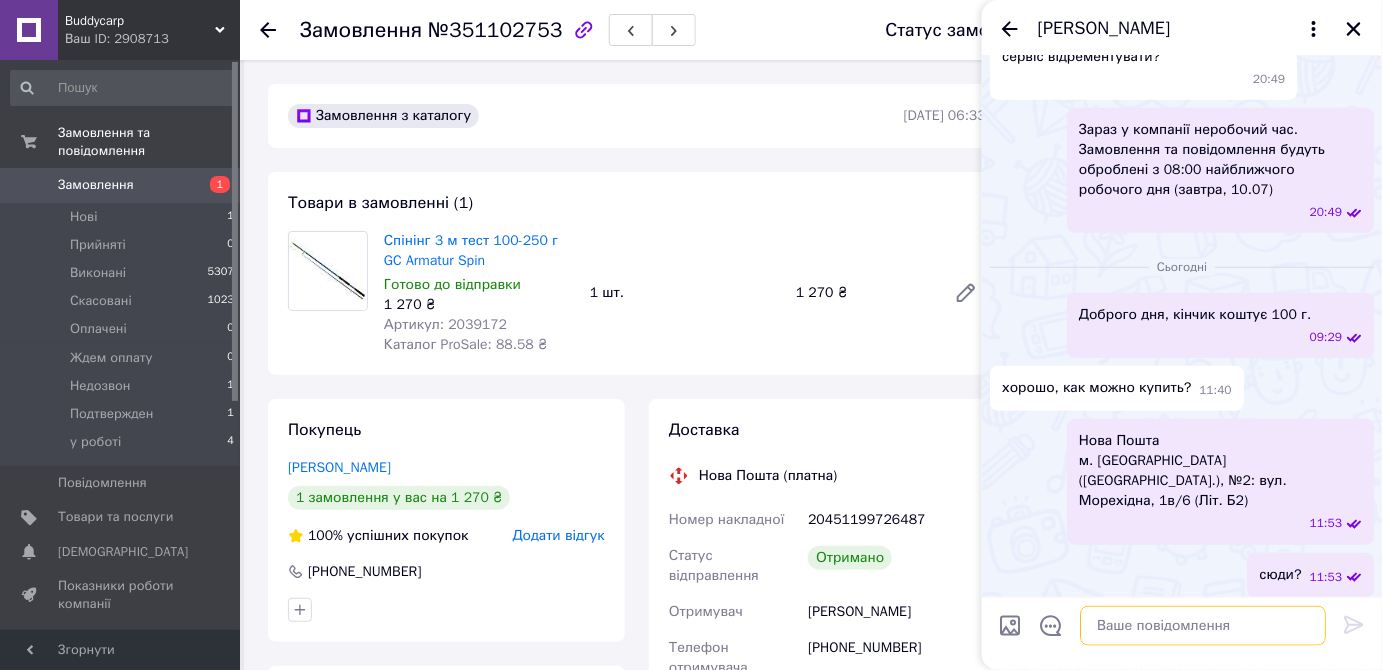 paste on "UA123220010000026002330169960 100 грн ЄДРПОУ 3042612063 Шпачинська Світлана Миколаївна Після оплати будь ласка повідомте. Дякую.buddycarp.com.ua" 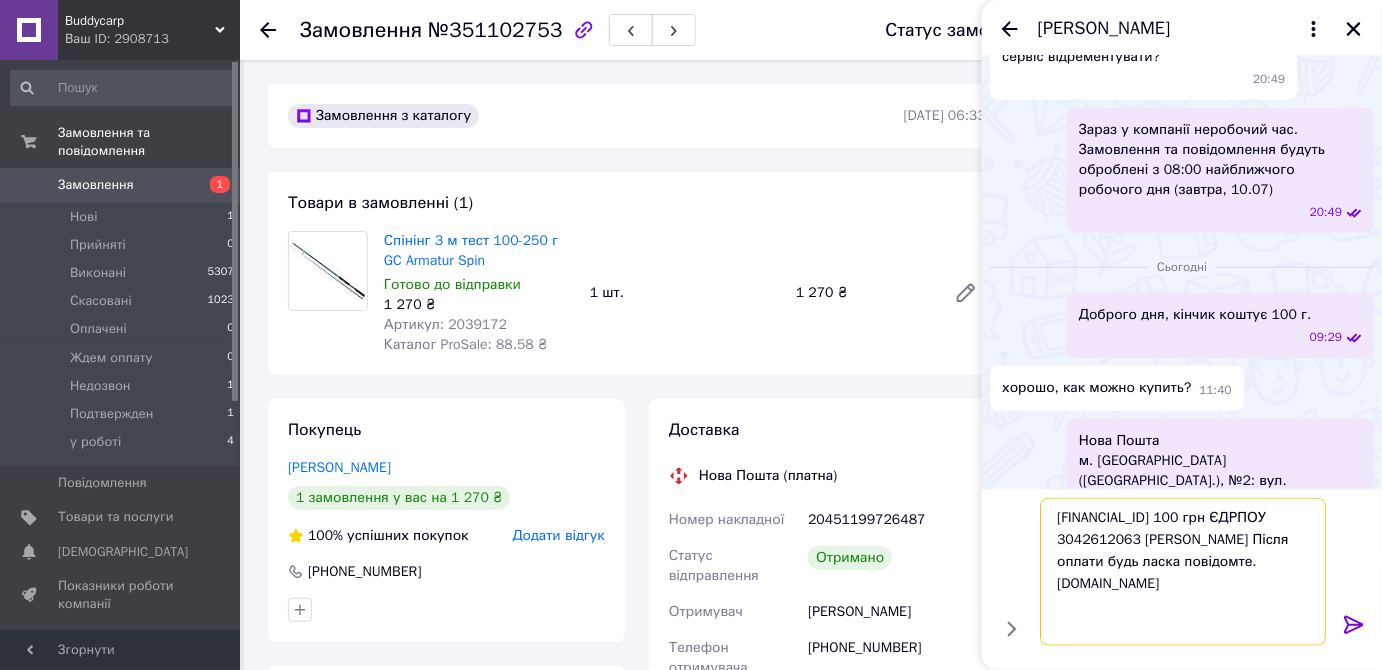 type on "UA123220010000026002330169960 100 грн ЄДРПОУ 3042612063 Шпачинська Світлана Миколаївна Після оплати будь ласка повідомте. Дякую.buddycarp.com.ua" 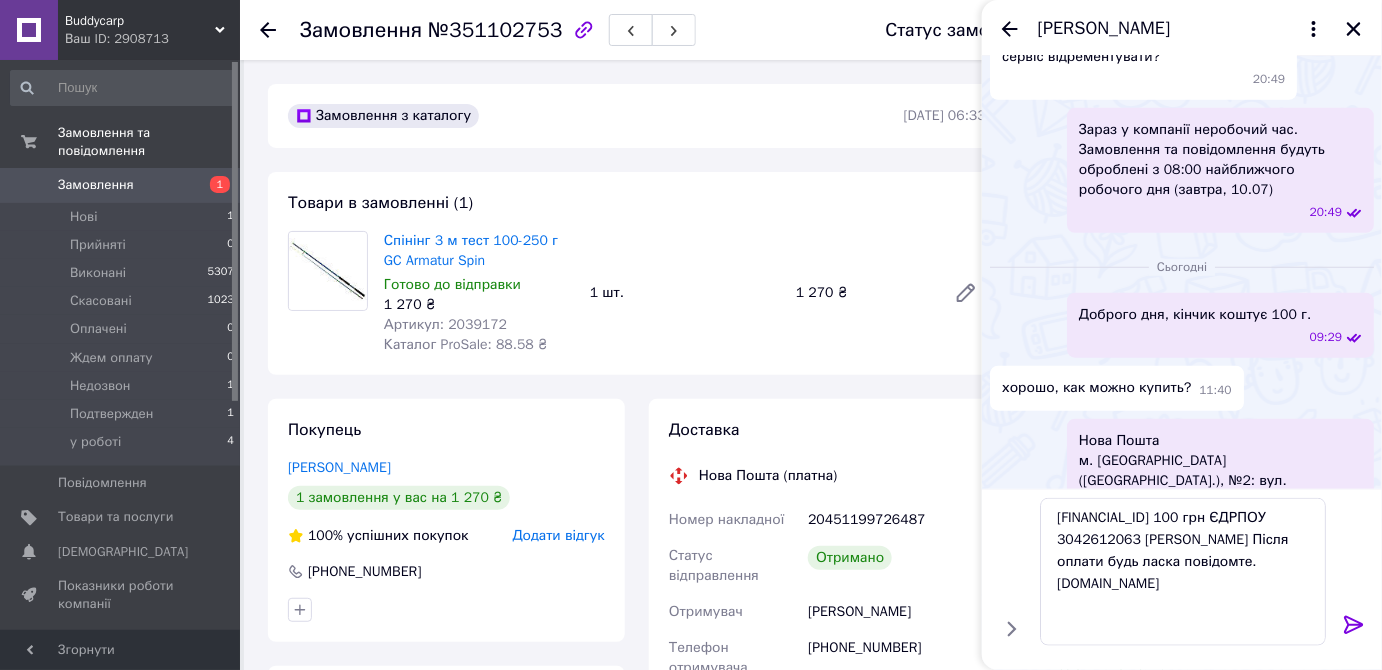 click 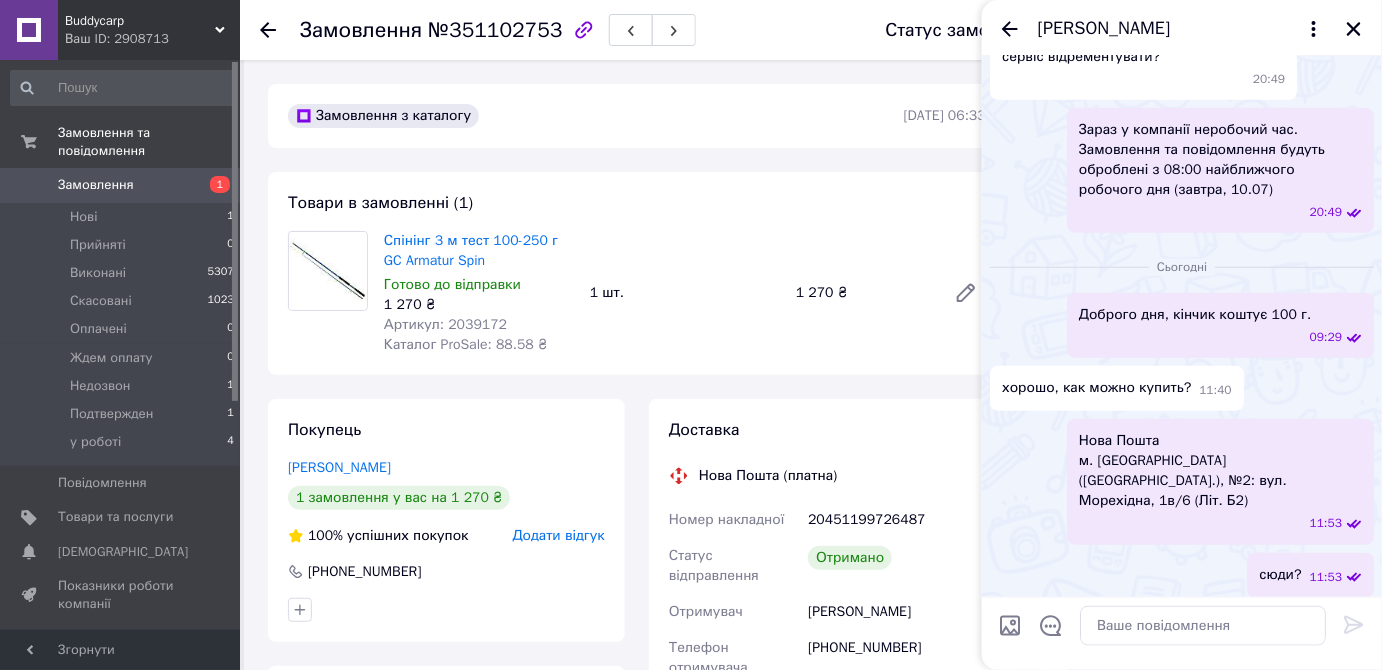 scroll, scrollTop: 570, scrollLeft: 0, axis: vertical 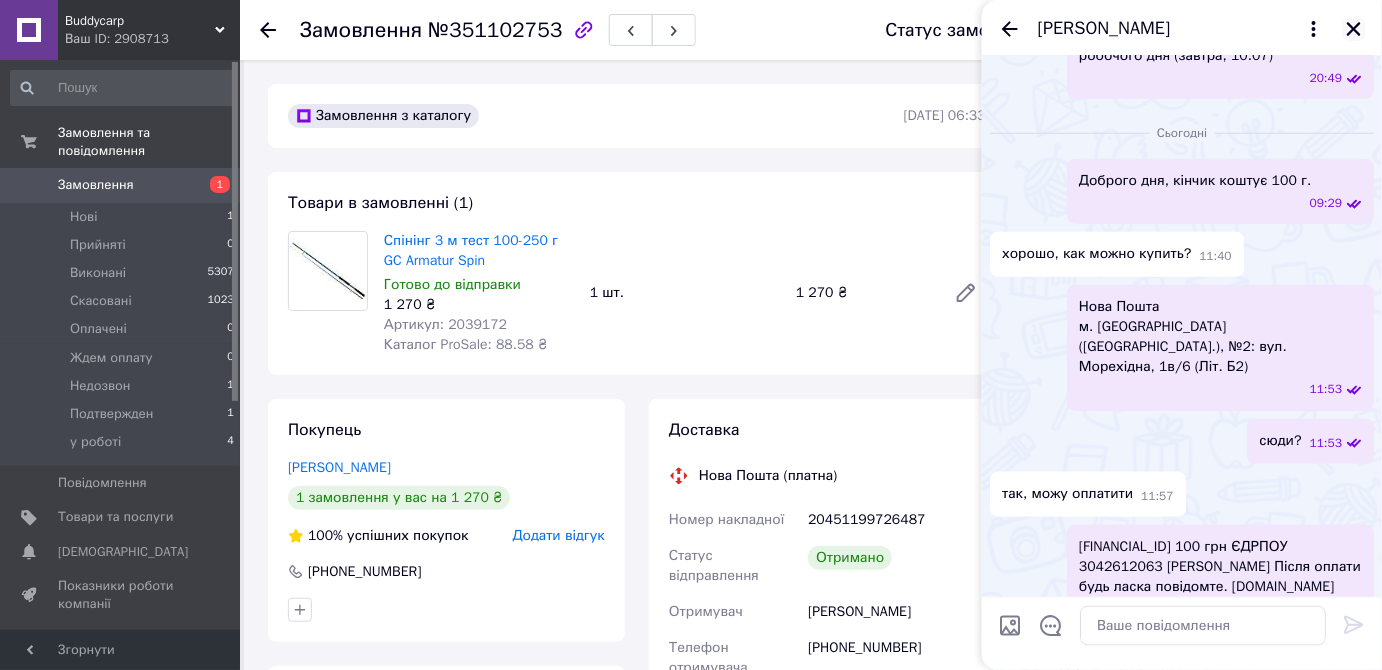 click 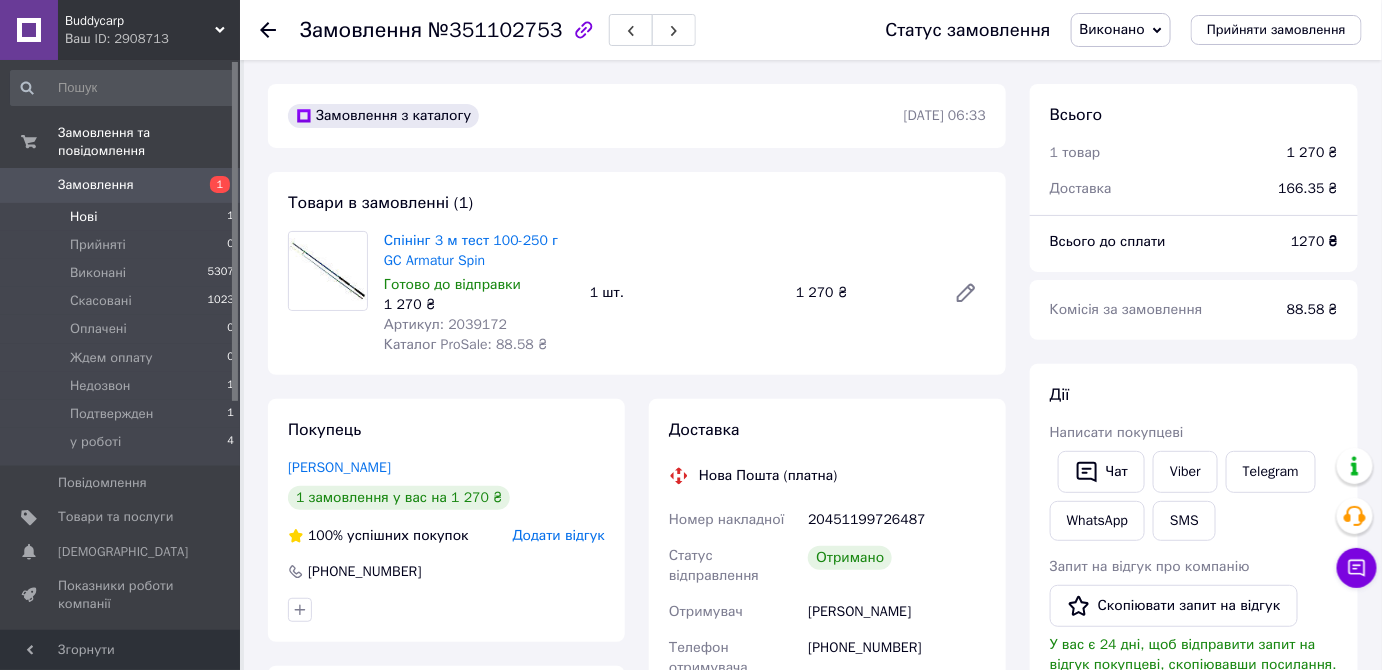 click on "Нові 1" at bounding box center (123, 217) 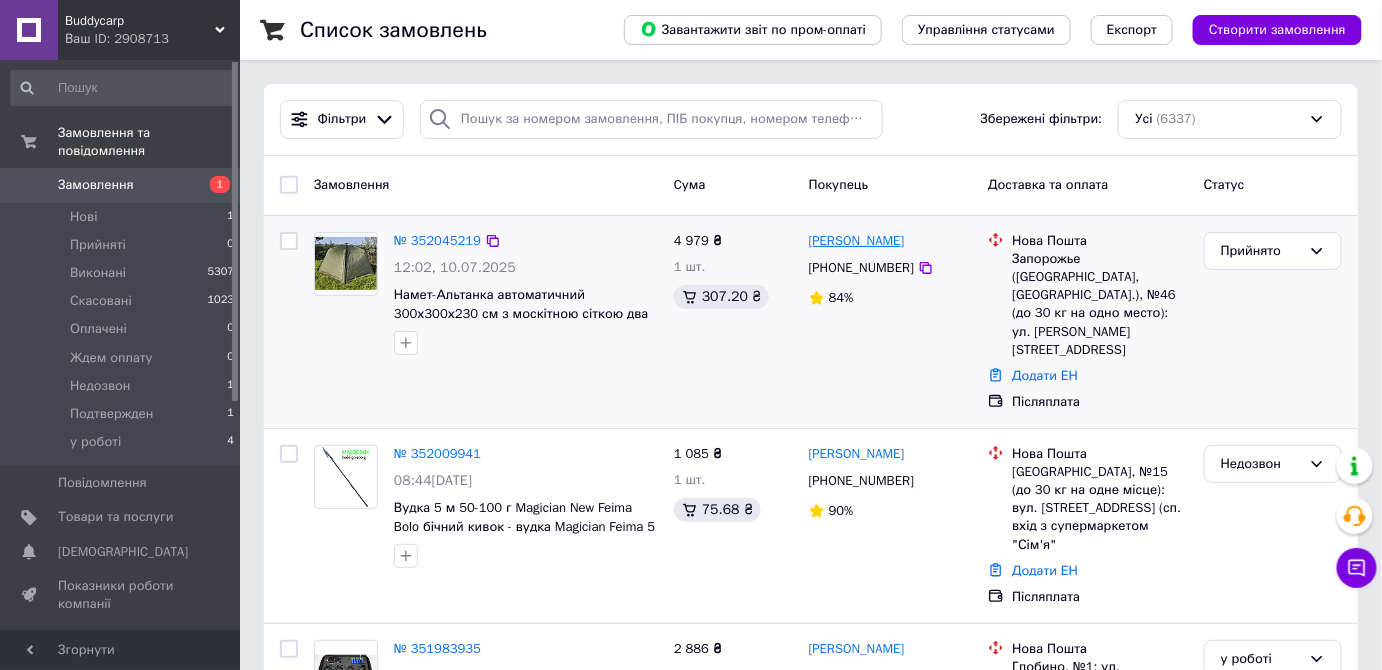 click on "[PERSON_NAME]" at bounding box center [857, 241] 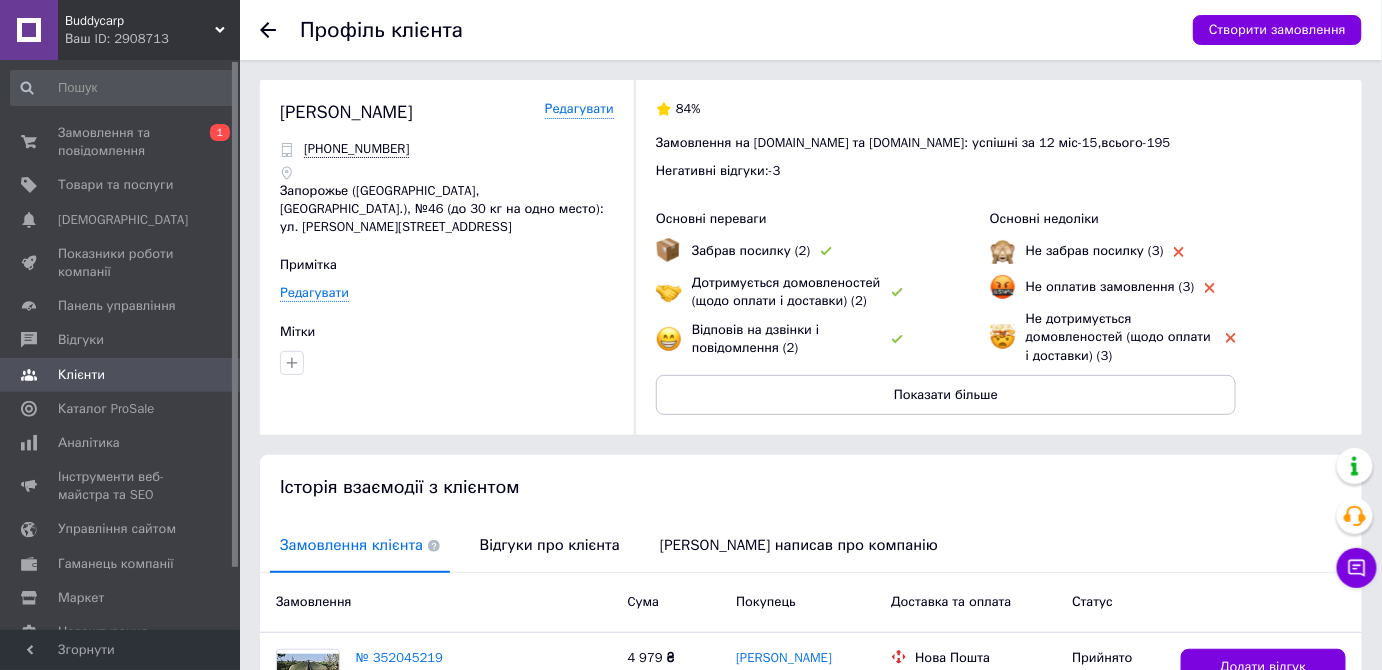 scroll, scrollTop: 253, scrollLeft: 0, axis: vertical 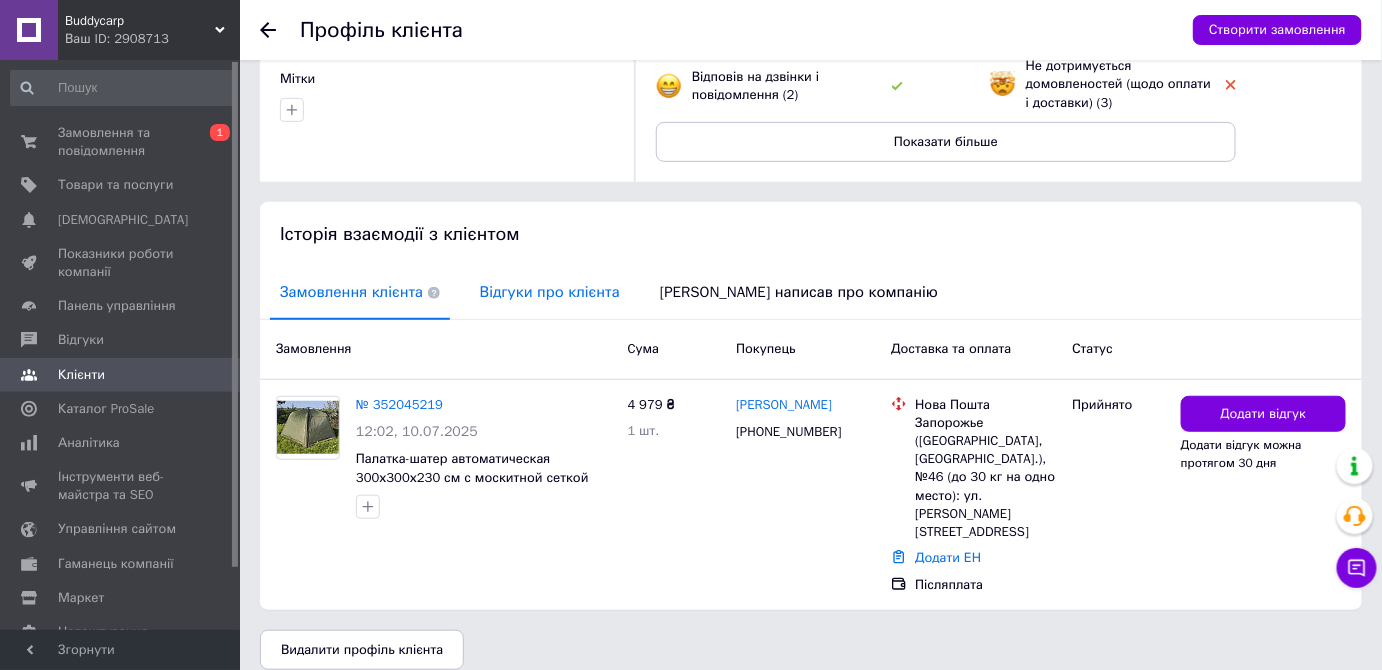 click on "Відгуки про клієнта" at bounding box center [550, 292] 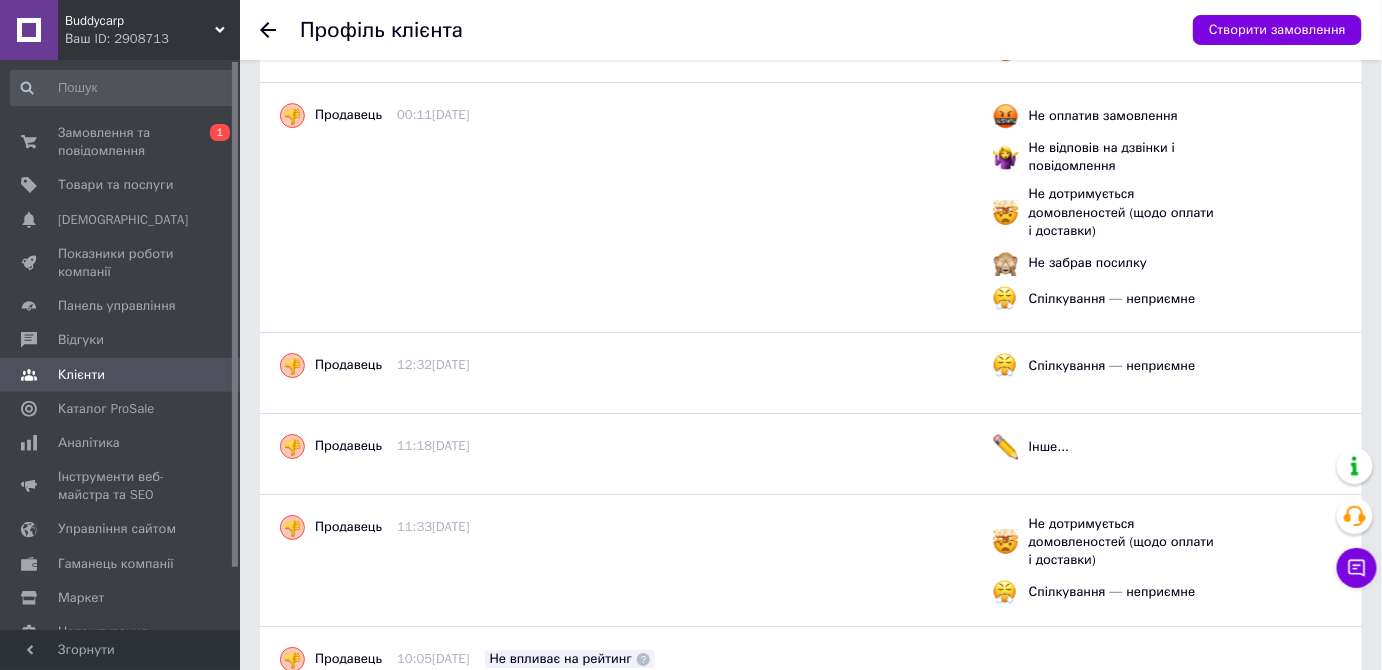 scroll, scrollTop: 2162, scrollLeft: 0, axis: vertical 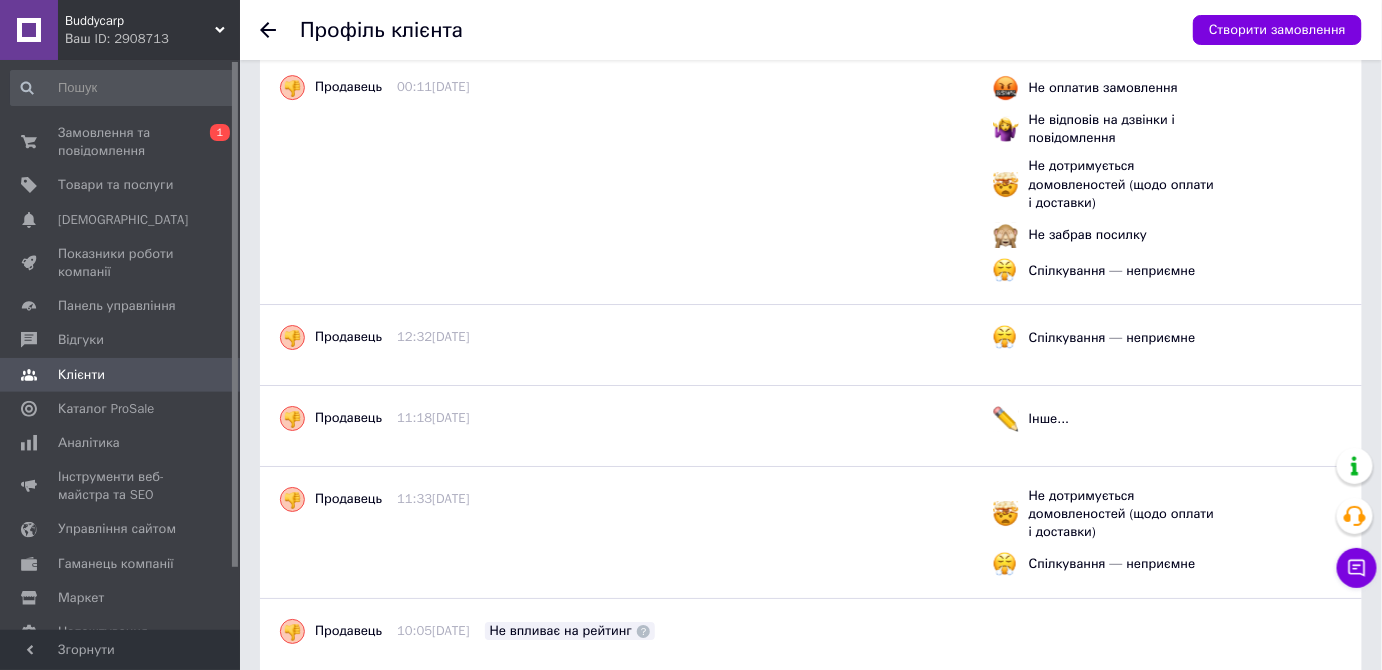 click on "Історія взаємодії з клієнтом Замовлення клієнта   Відгуки про клієнта Клієнт написав про компанію Як працюють відгуки? Продавець 11:00, 05.06.2025 Не оплатив замовлення Не дотримується домовленостей (щодо оплати і доставки) Спілкування — неприємне Не забрав посилку Продавець 09:33, 05.06.2025 Не забрав посилку Не оплатив замовлення Не дотримується домовленостей (щодо оплати і доставки) Не відповів на дзвінки і повідомлення Продавець 00:02, 06.03.2025 Відповів на дзвінки і повідомлення Спілкування — приємне Дотримується домовленостей (щодо оплати і доставки) Продавець" at bounding box center [811, -393] 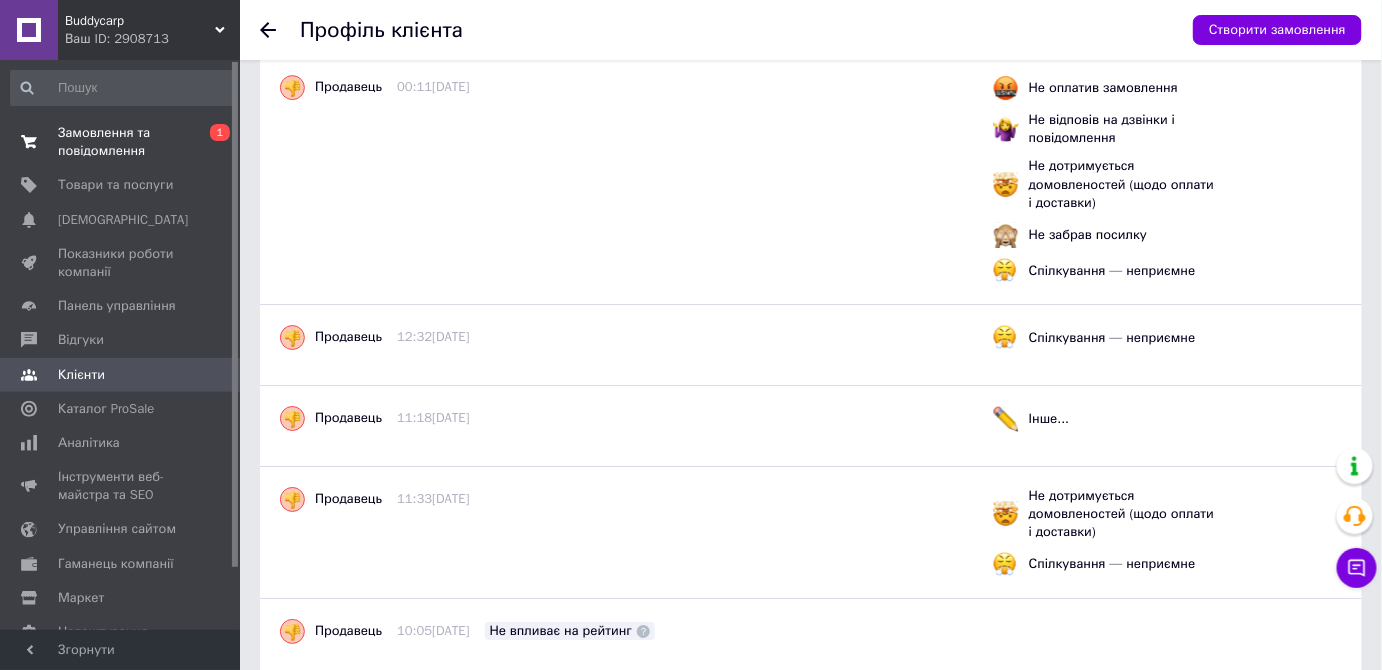 click on "Замовлення та повідомлення" at bounding box center (121, 142) 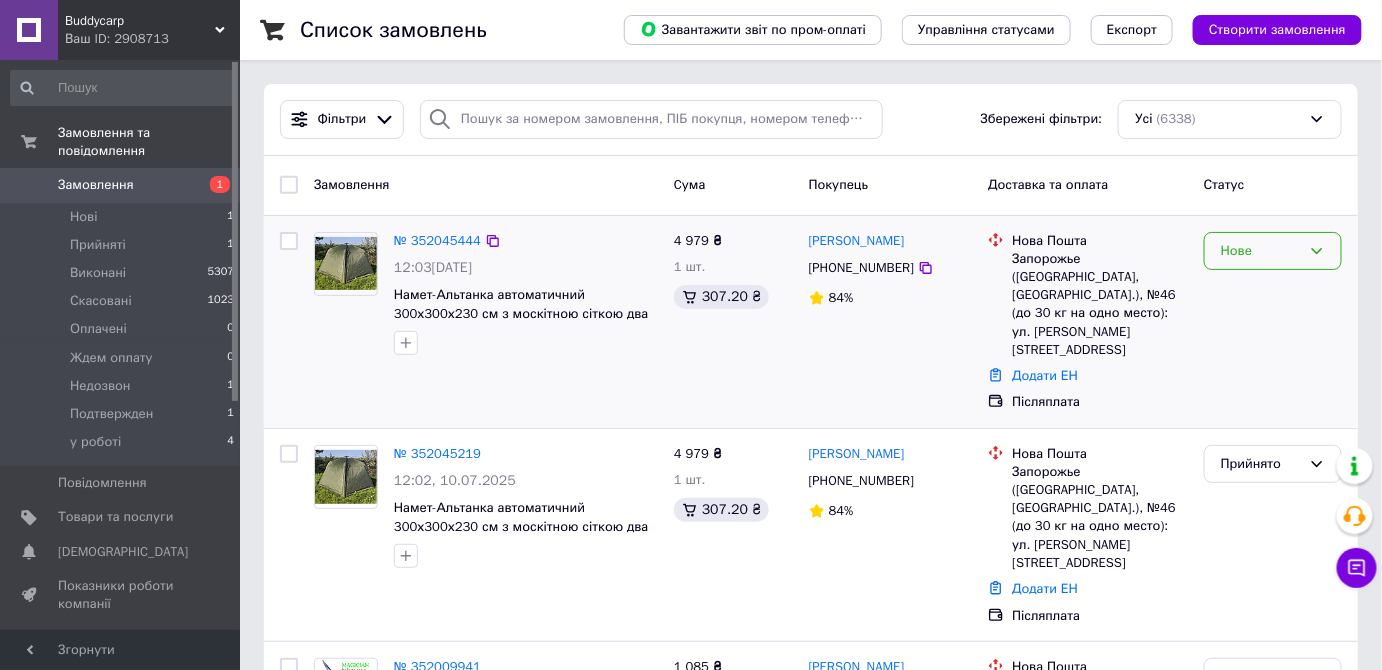 click on "Нове" at bounding box center (1261, 251) 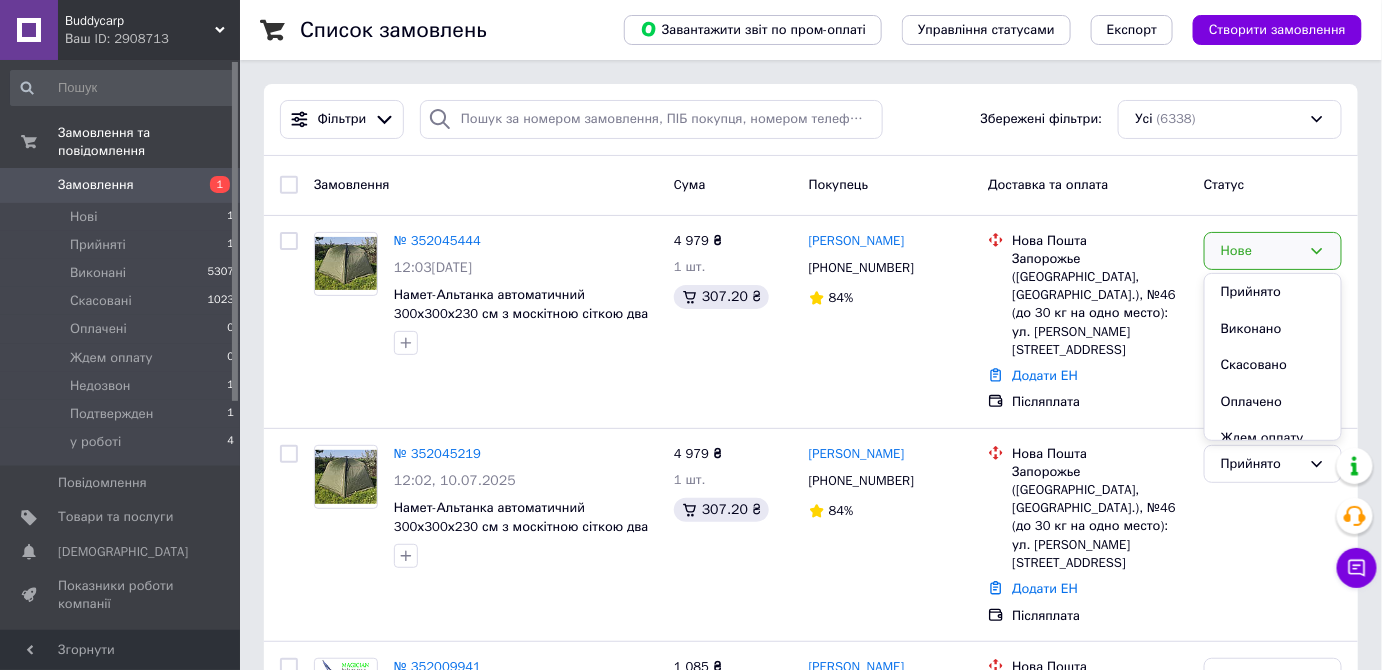 click on "Список замовлень   Завантажити звіт по пром-оплаті Управління статусами Експорт Створити замовлення Фільтри Збережені фільтри: Усі (6338) Замовлення Cума Покупець Доставка та оплата Статус № 352045444 12:03, 10.07.2025 Намет-Альтанка автоматичний 300х300х230 см з москітною сіткою два входи 4 979 ₴ 1 шт. 307.20 ₴ Татьяна Юренко +380975746929 84% Нова Пошта Запорожье (Запорожская обл., Запорожский р-н.), №46 (до 30 кг на одно место): ул. Талалихина, 46г Додати ЕН Післяплата Нове Прийнято Виконано Скасовано Оплачено Ждем оплату Недозвон  Подтвержден  у роботі № 352045219 12:02, 10.07.2025 4 979 ₴ 1 шт. 307.20 ₴" at bounding box center [811, 9502] 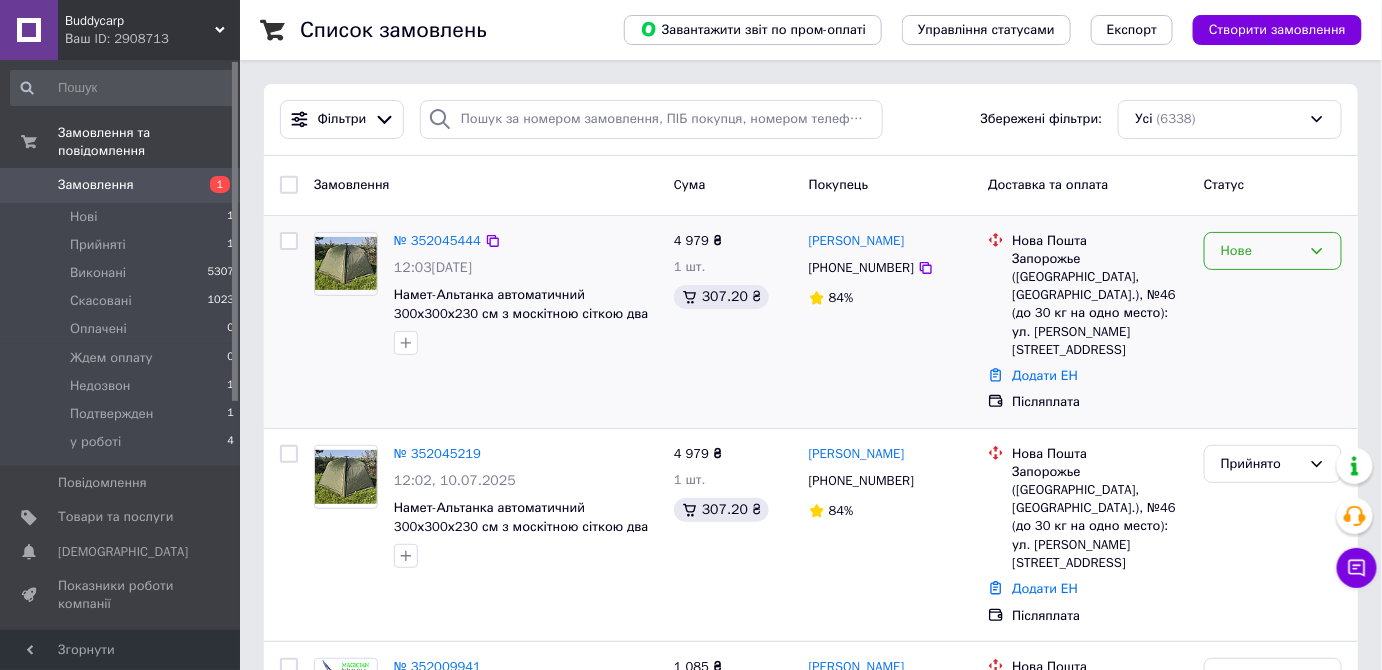 click on "Нове" at bounding box center (1261, 251) 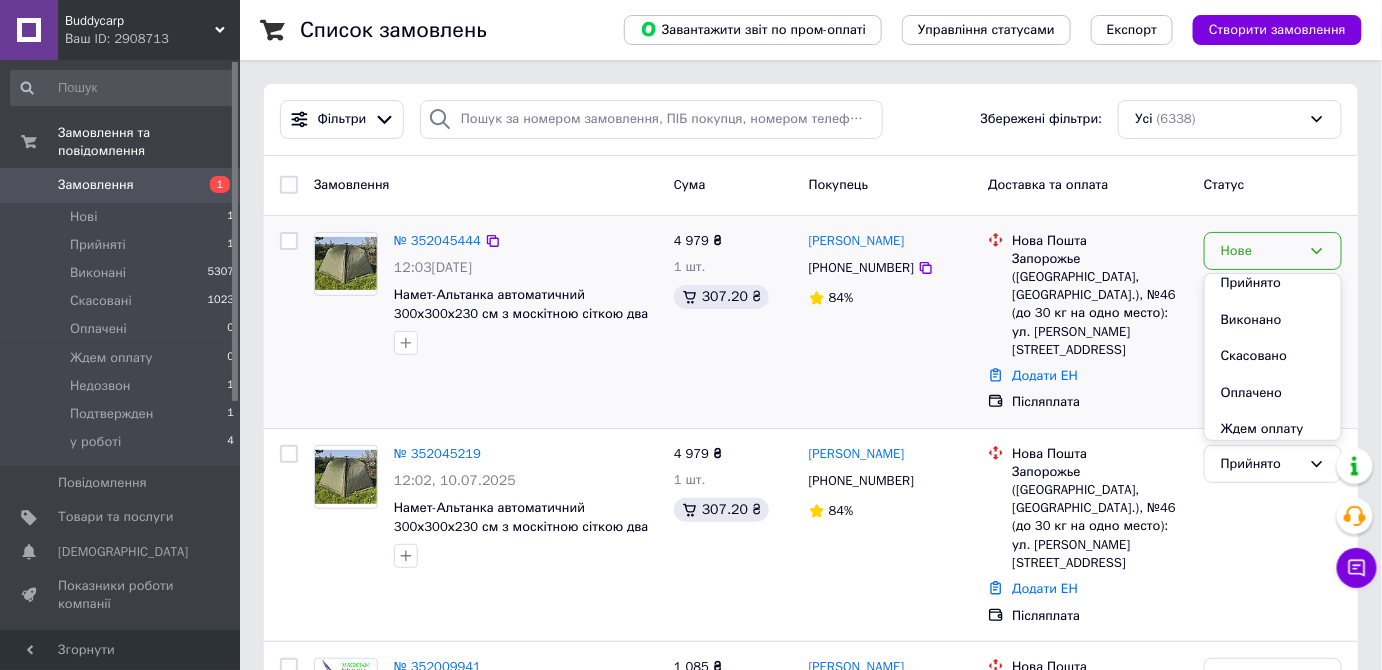scroll, scrollTop: 0, scrollLeft: 0, axis: both 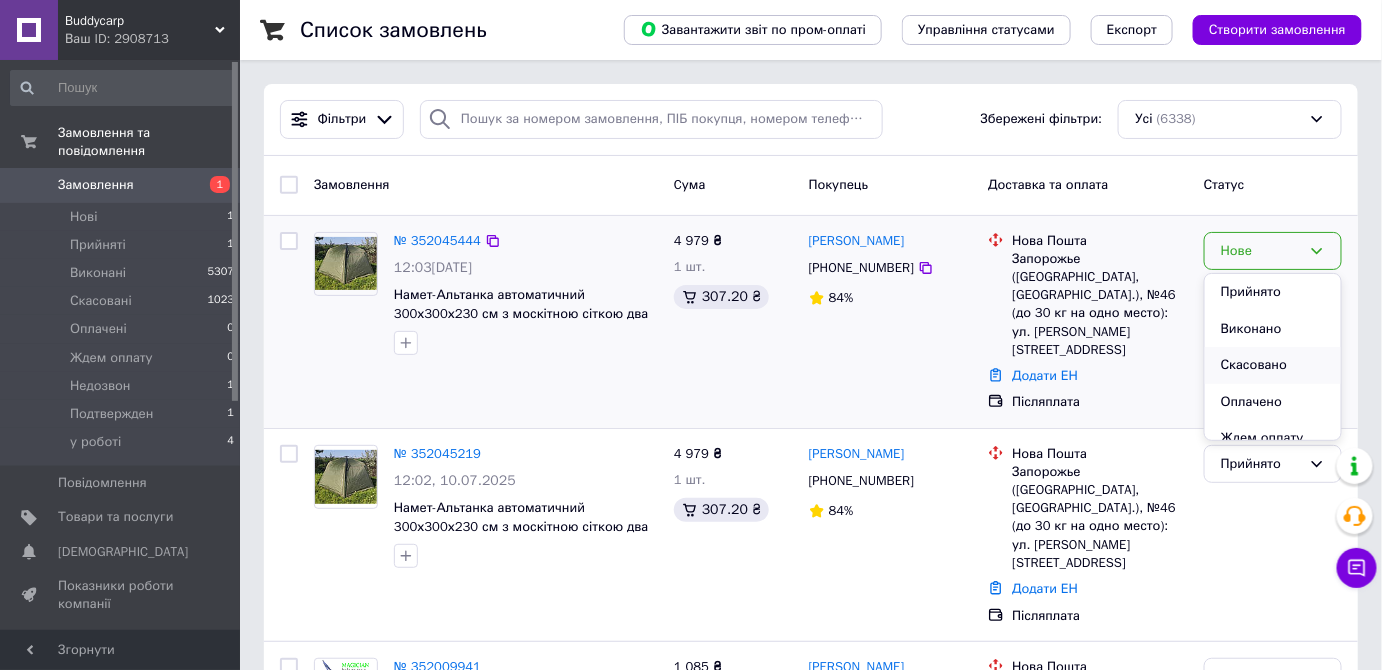 click on "Скасовано" at bounding box center [1273, 365] 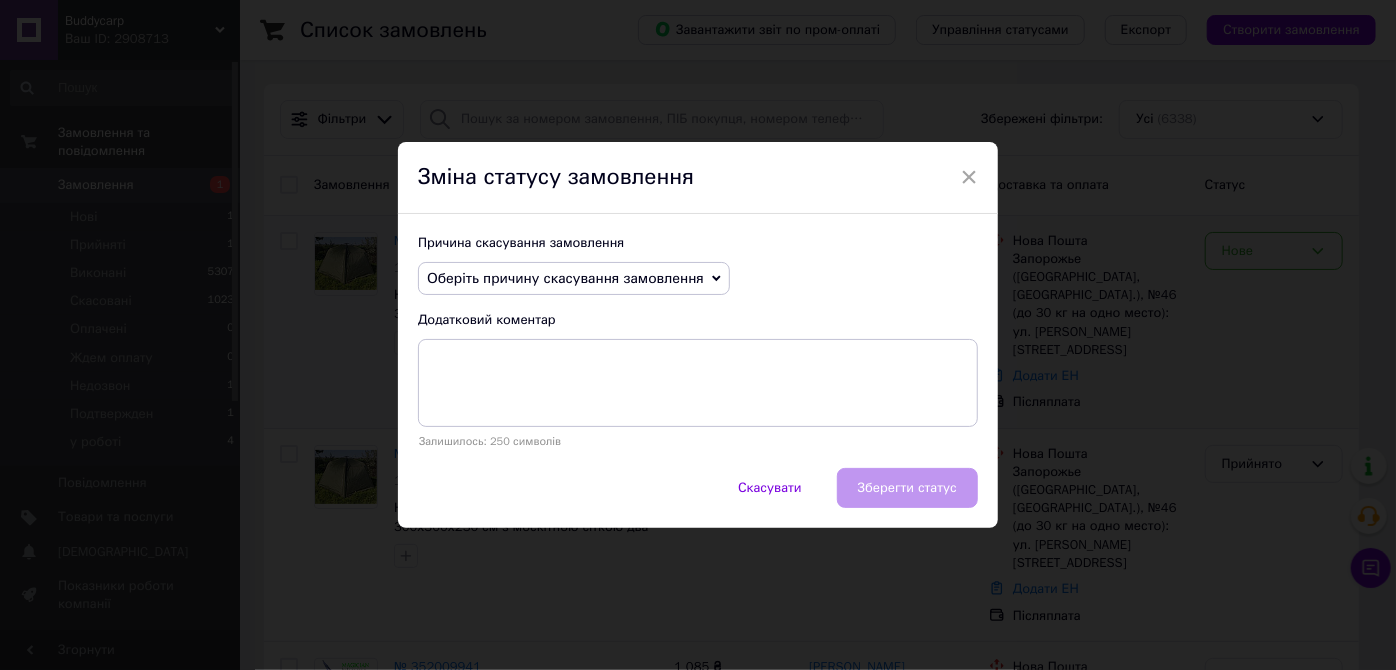 click on "Оберіть причину скасування замовлення" at bounding box center (574, 279) 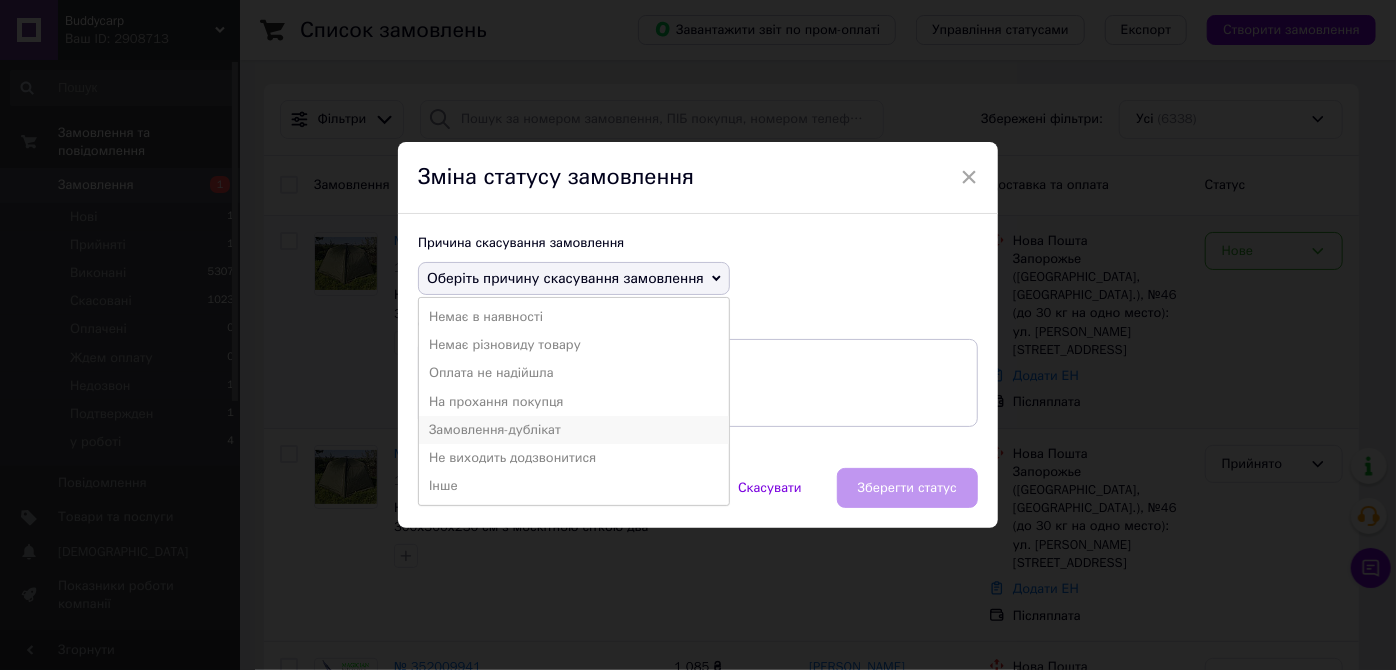 click on "Замовлення-дублікат" at bounding box center (574, 430) 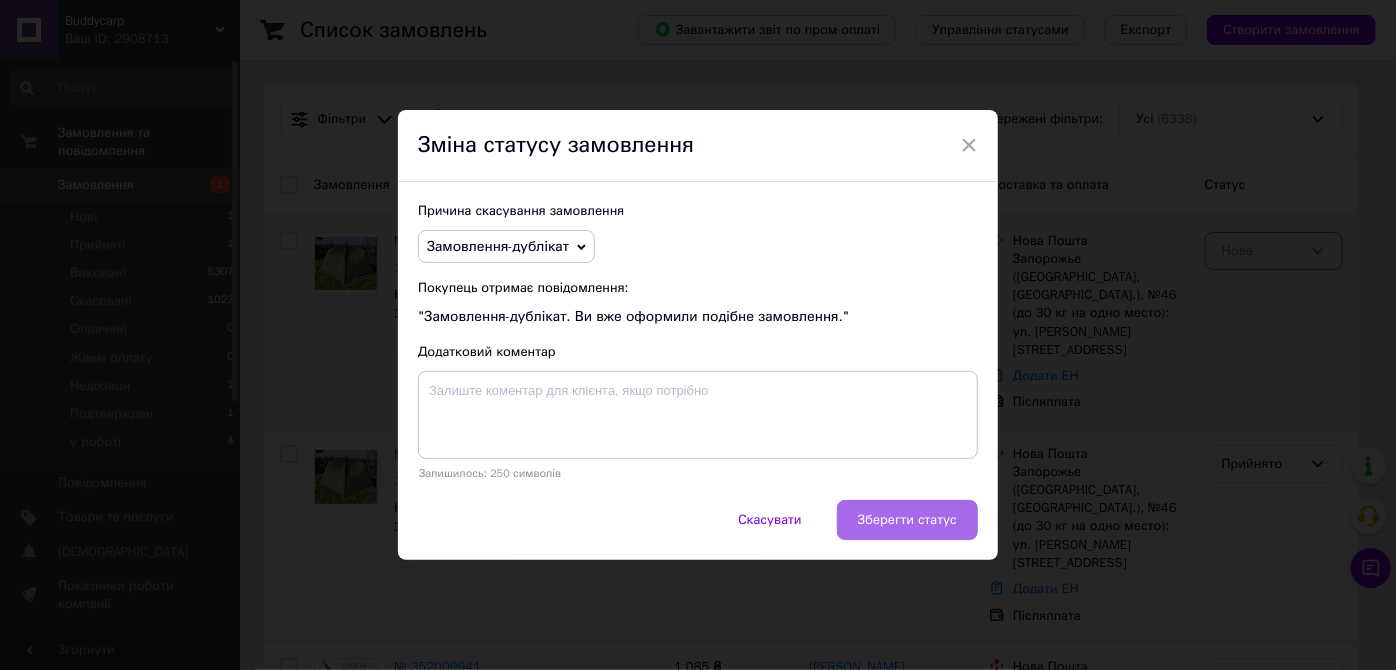 click on "Зберегти статус" at bounding box center [907, 520] 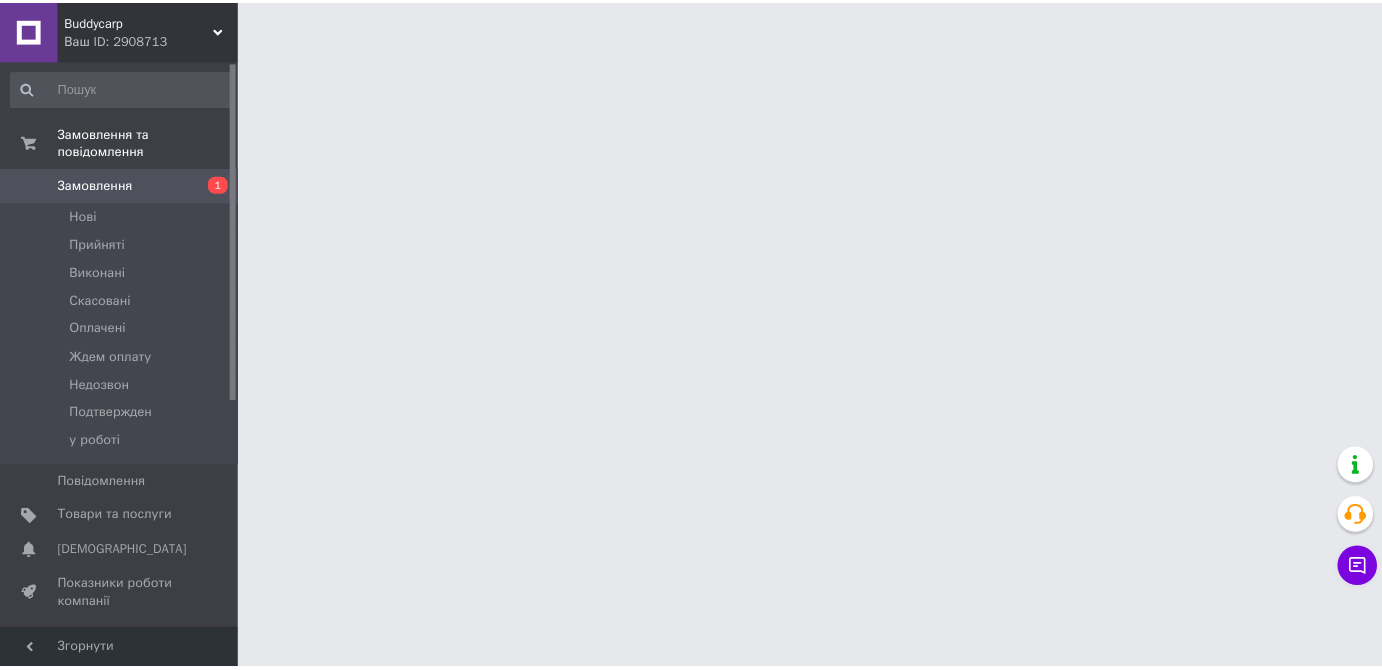 scroll, scrollTop: 0, scrollLeft: 0, axis: both 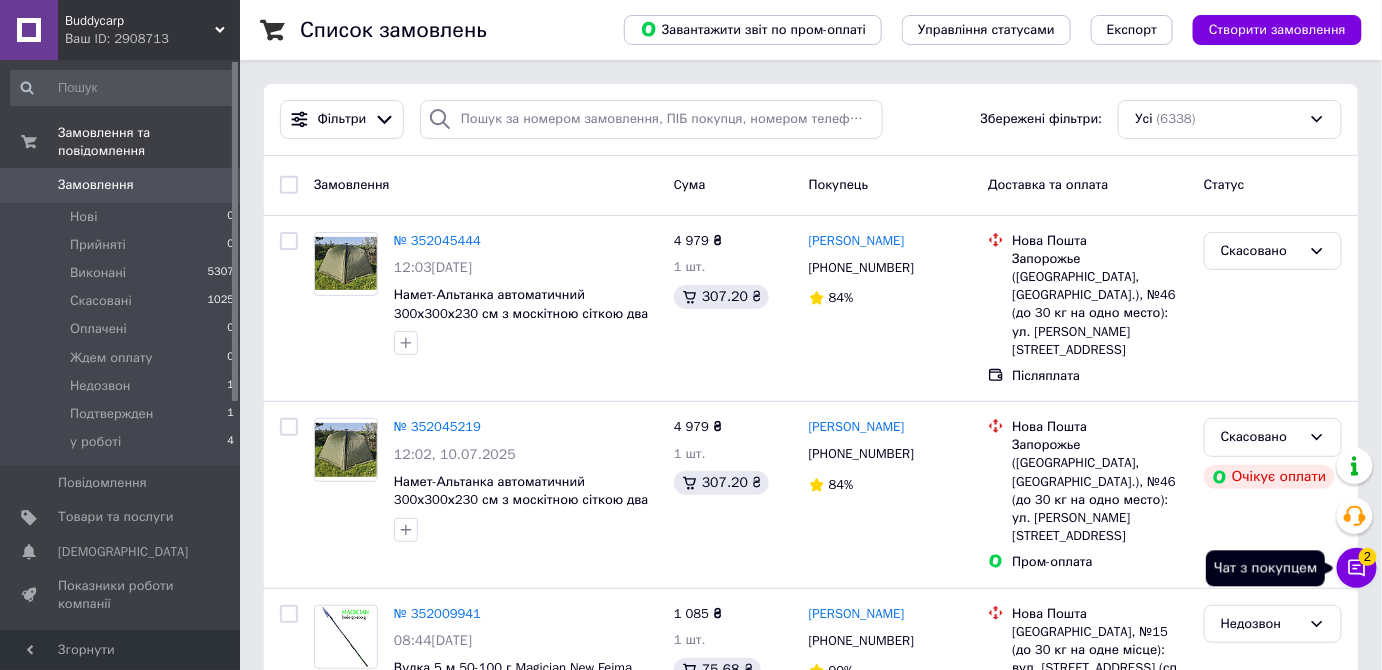 click on "Чат з покупцем 2" at bounding box center [1357, 568] 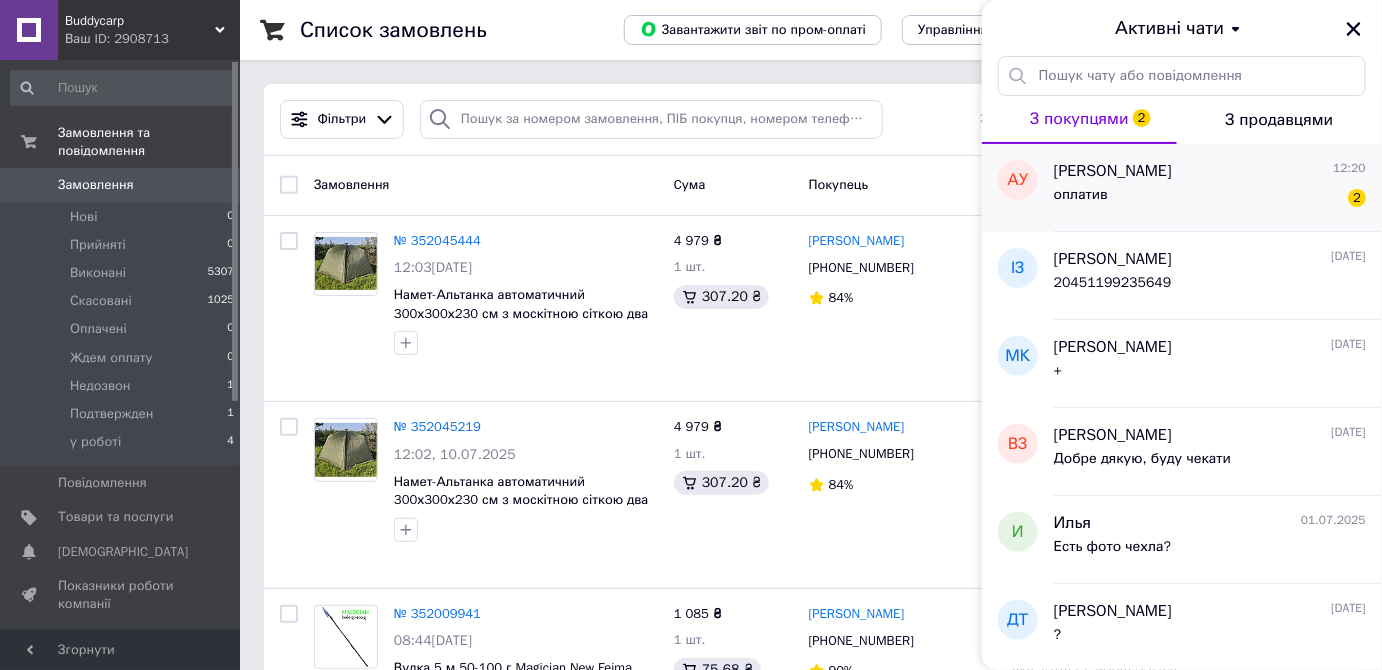 click on "Александр Ухмановский 12:20 оплатив 2" at bounding box center [1218, 188] 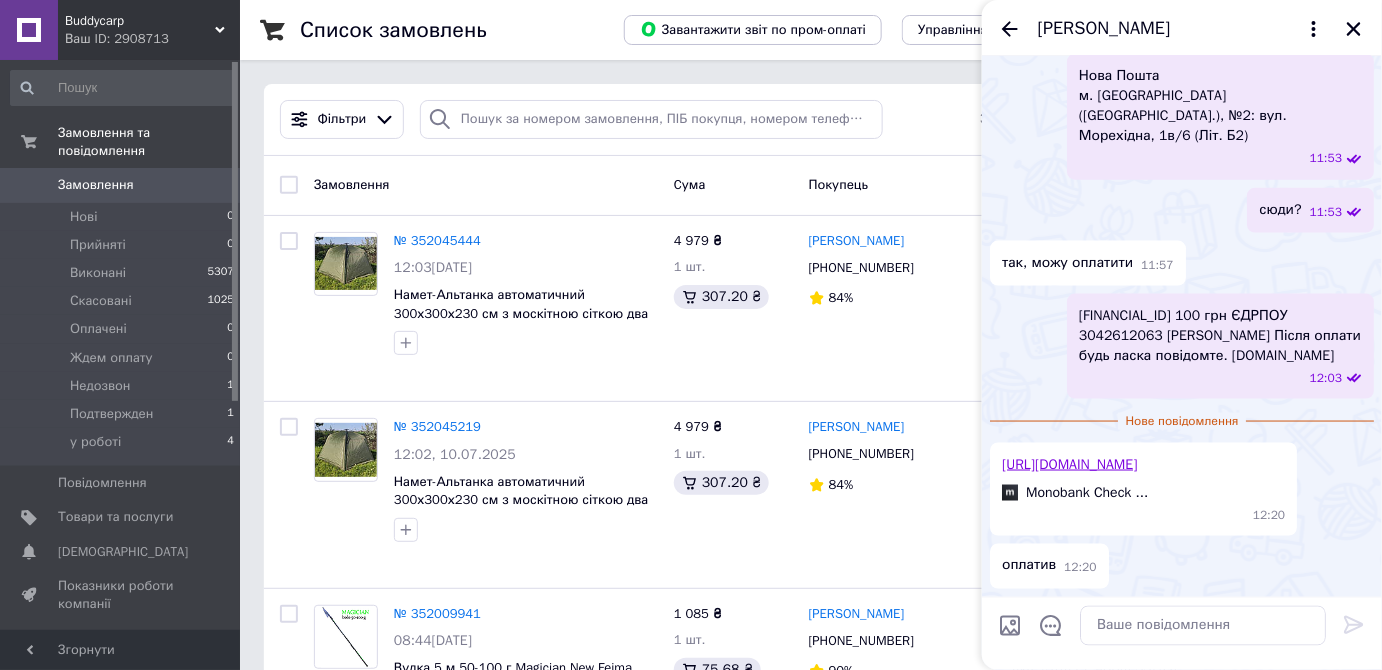 scroll, scrollTop: 780, scrollLeft: 0, axis: vertical 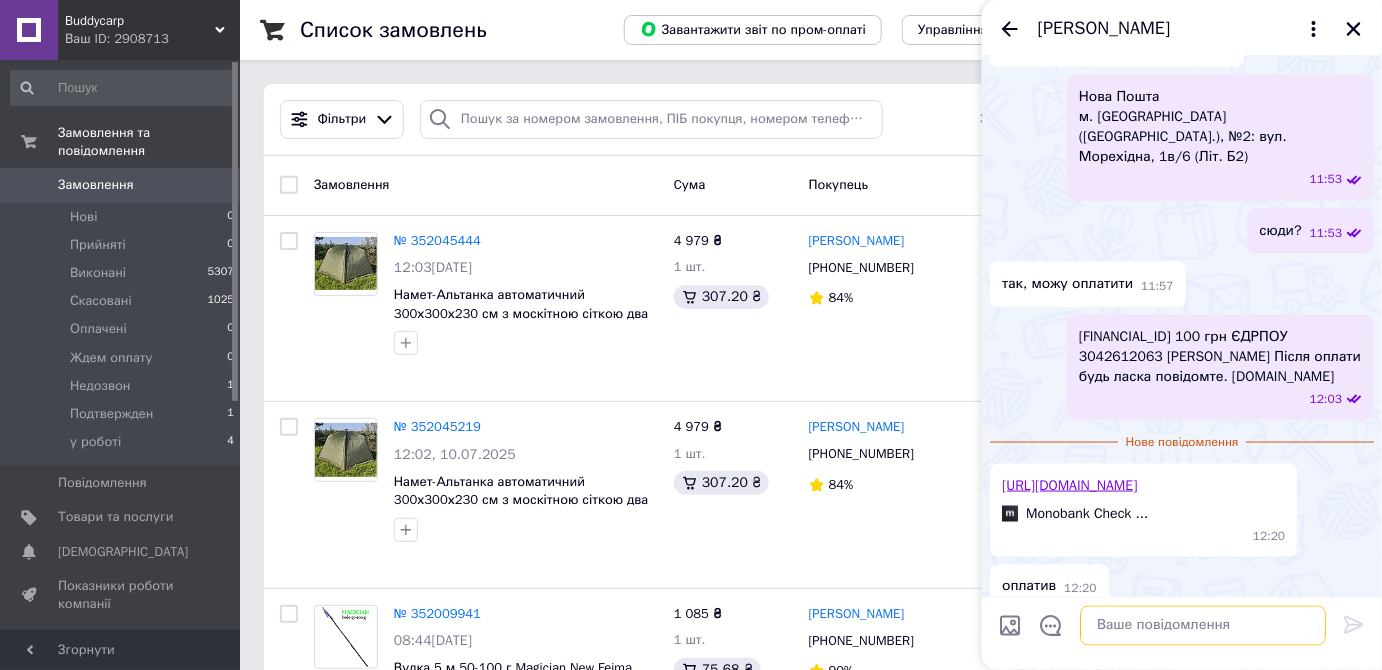click at bounding box center (1203, 626) 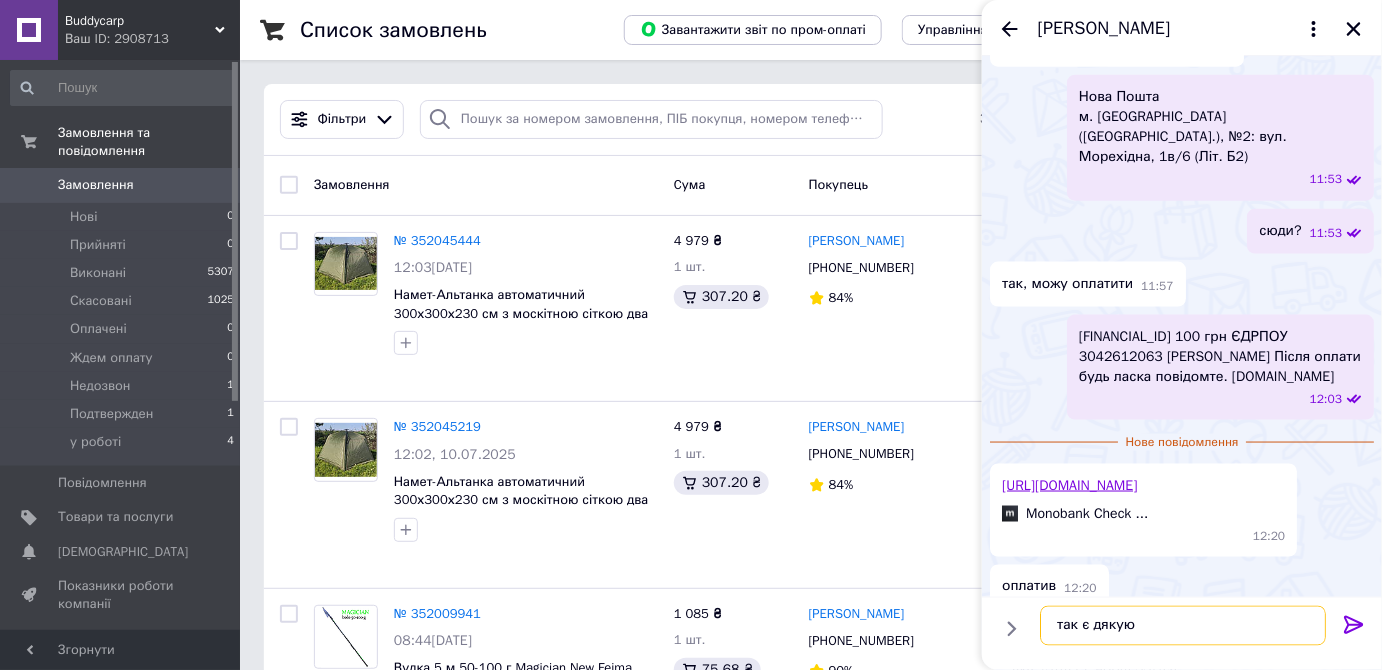 type on "так є дякую" 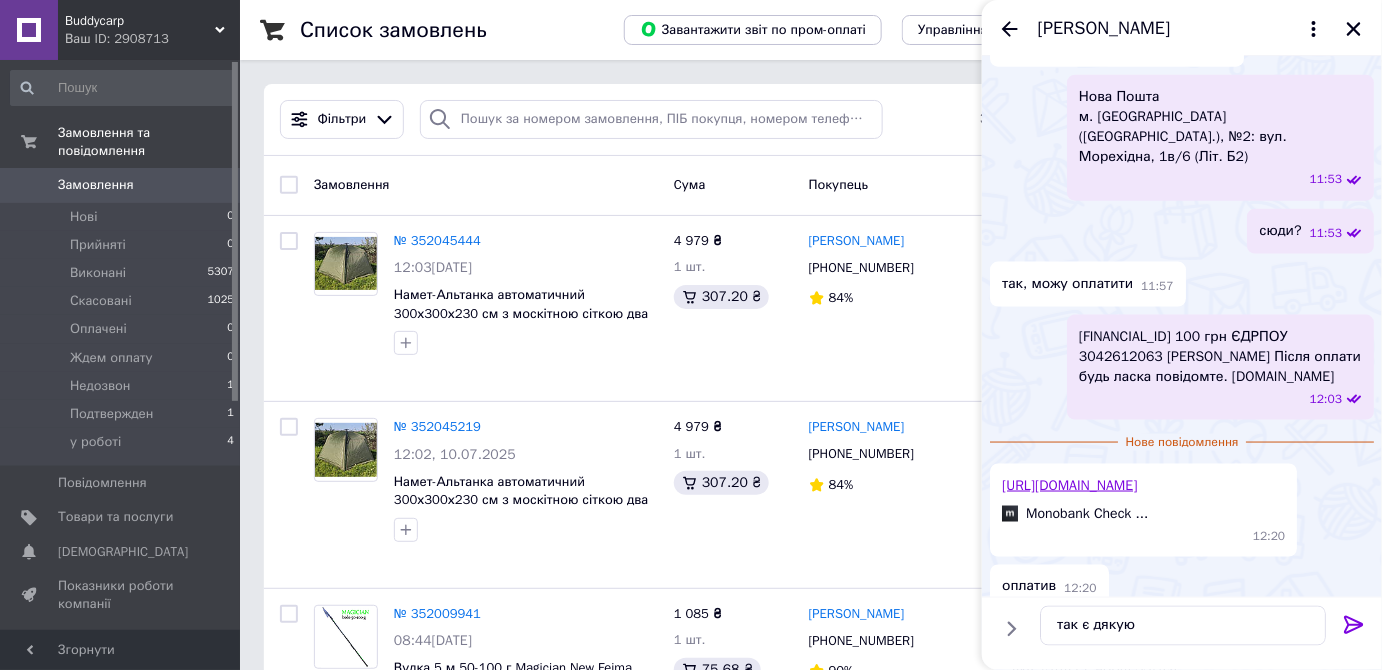 click 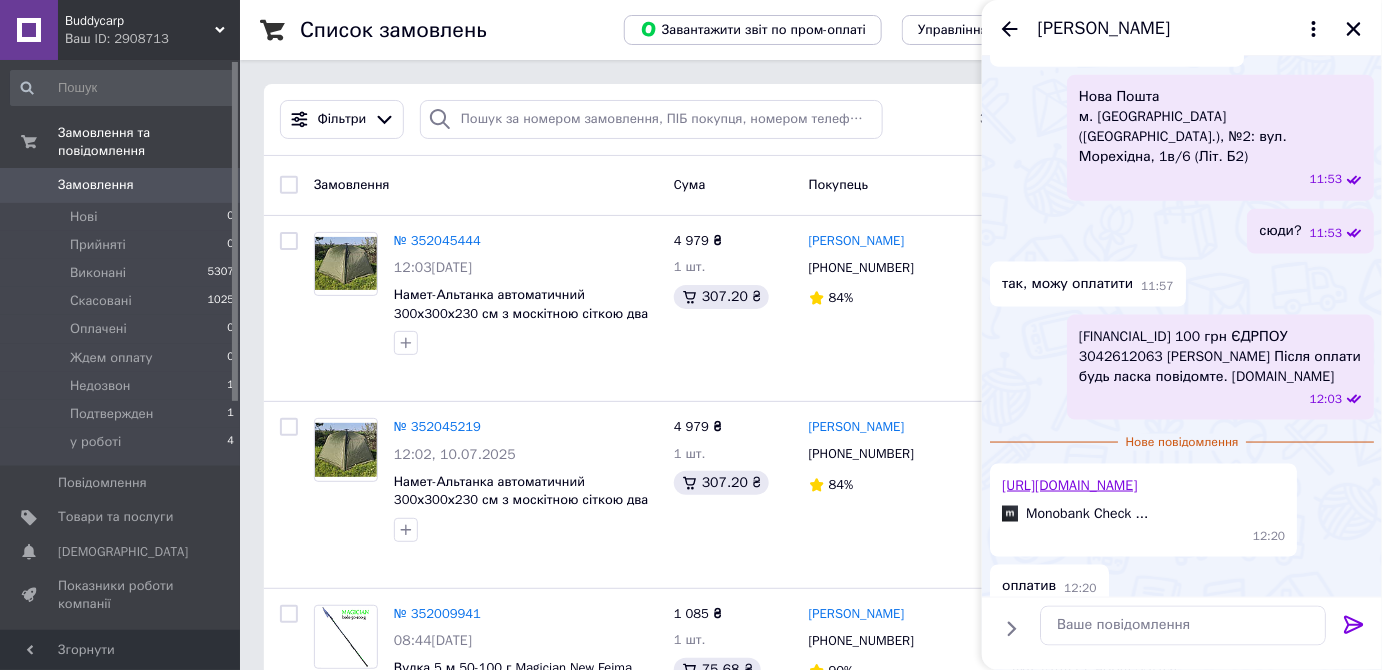 scroll, scrollTop: 797, scrollLeft: 0, axis: vertical 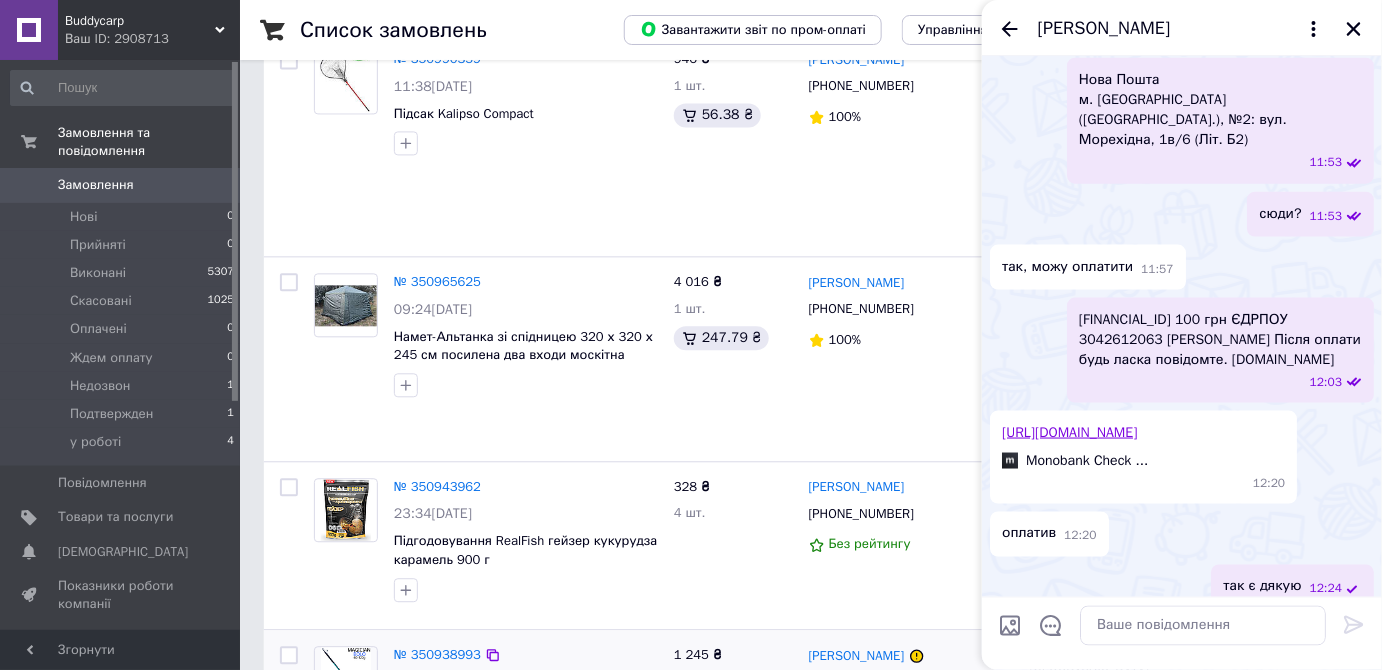 click on "№ 350938993 22:42, 02.07.2025 Вудка 5 м 60-120 г Mifine Magician NEW Bolo бічний кивок" at bounding box center [486, 732] 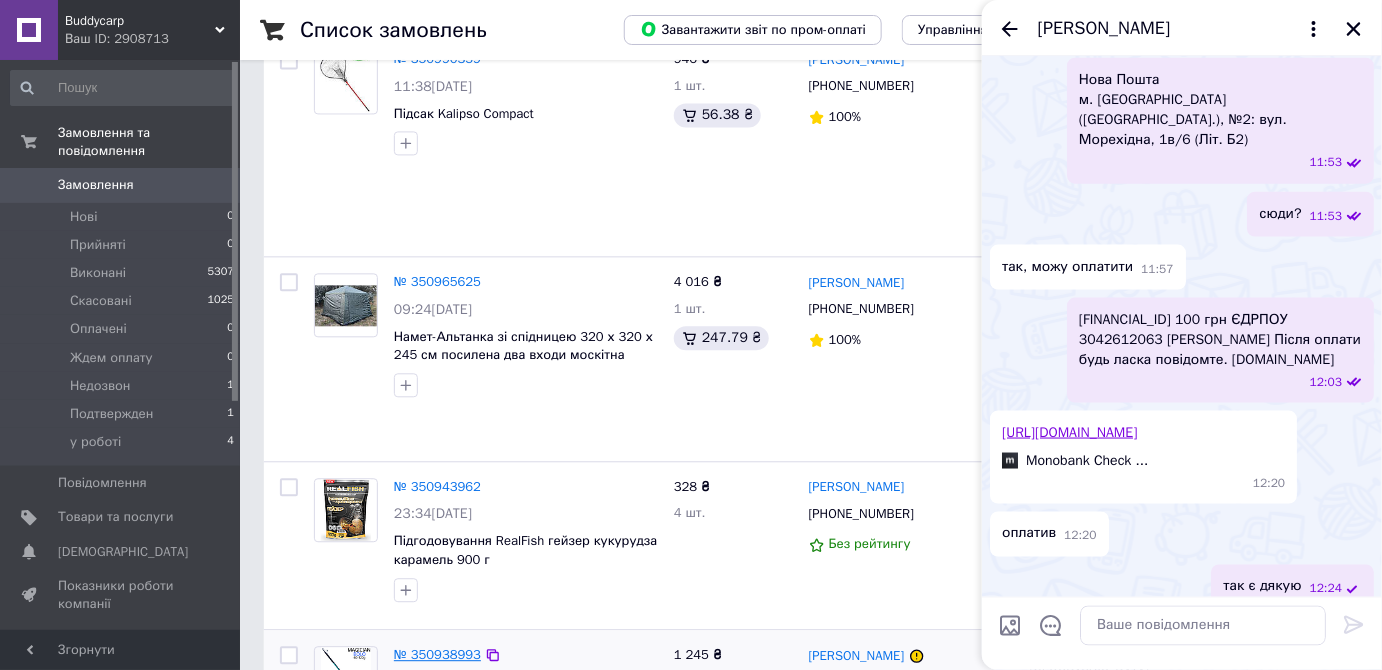 click on "№ 350938993" at bounding box center [437, 654] 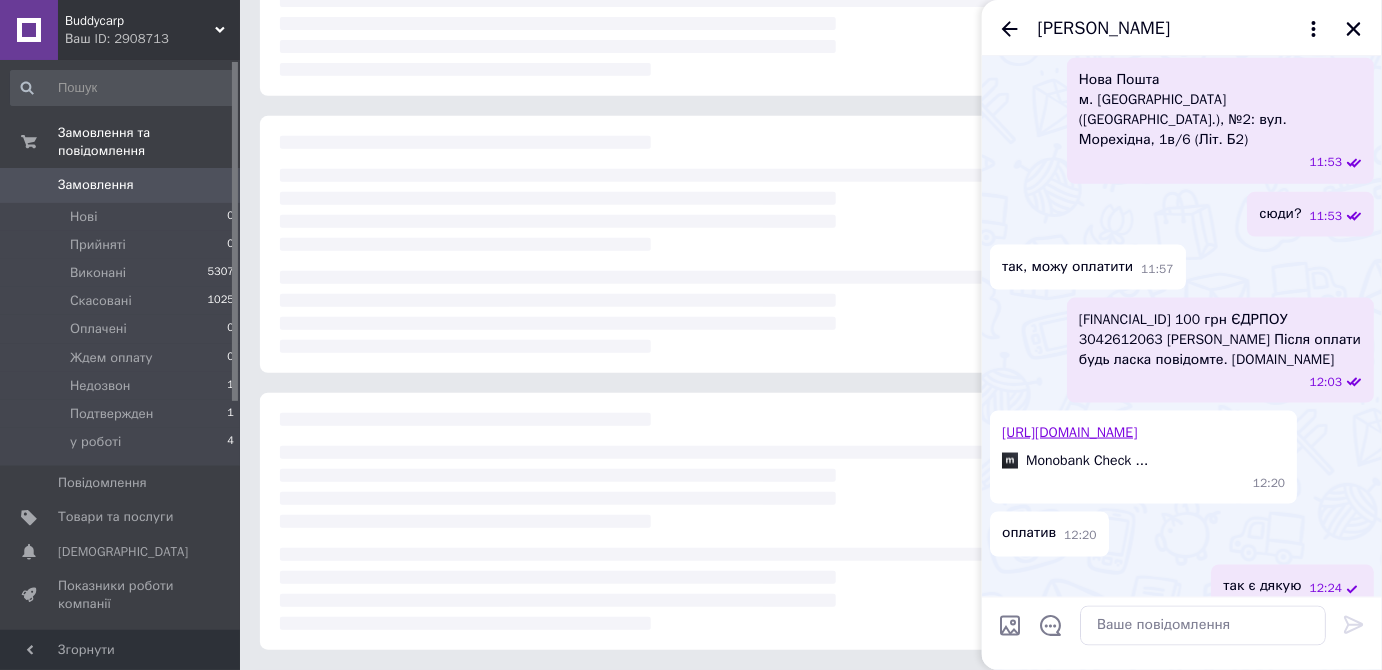 scroll, scrollTop: 0, scrollLeft: 0, axis: both 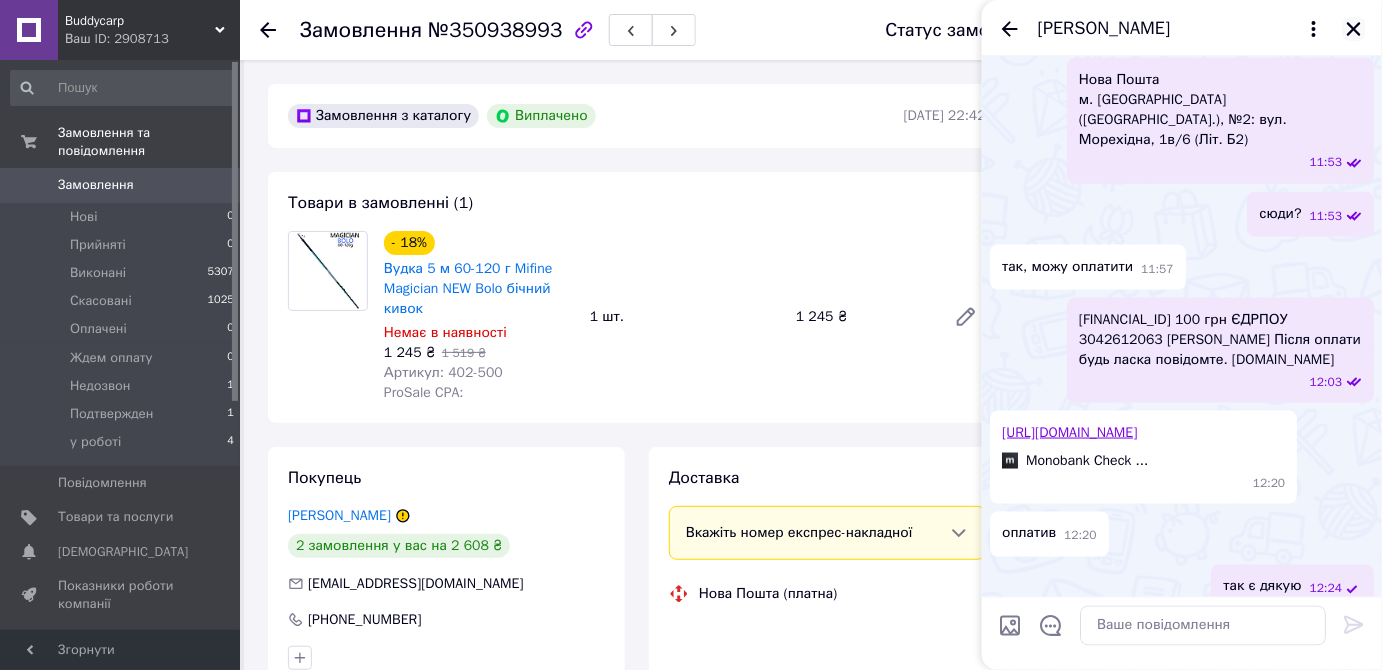 click 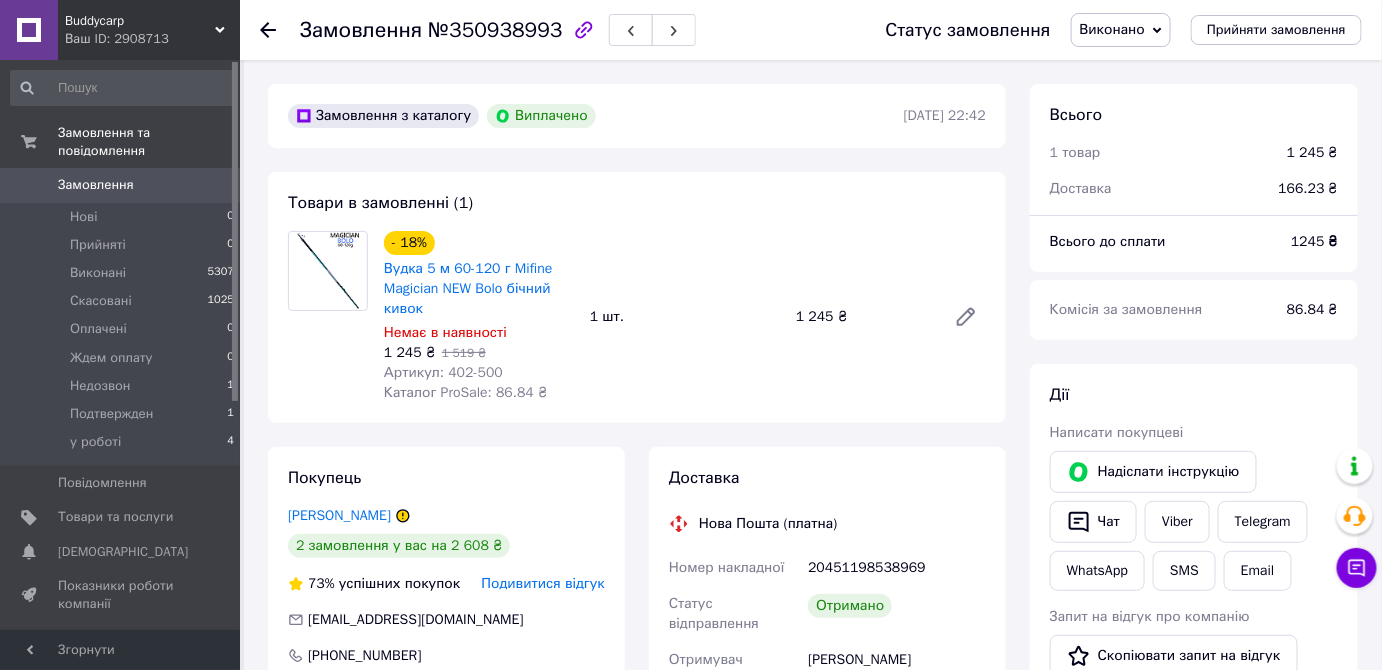 scroll, scrollTop: 60, scrollLeft: 0, axis: vertical 